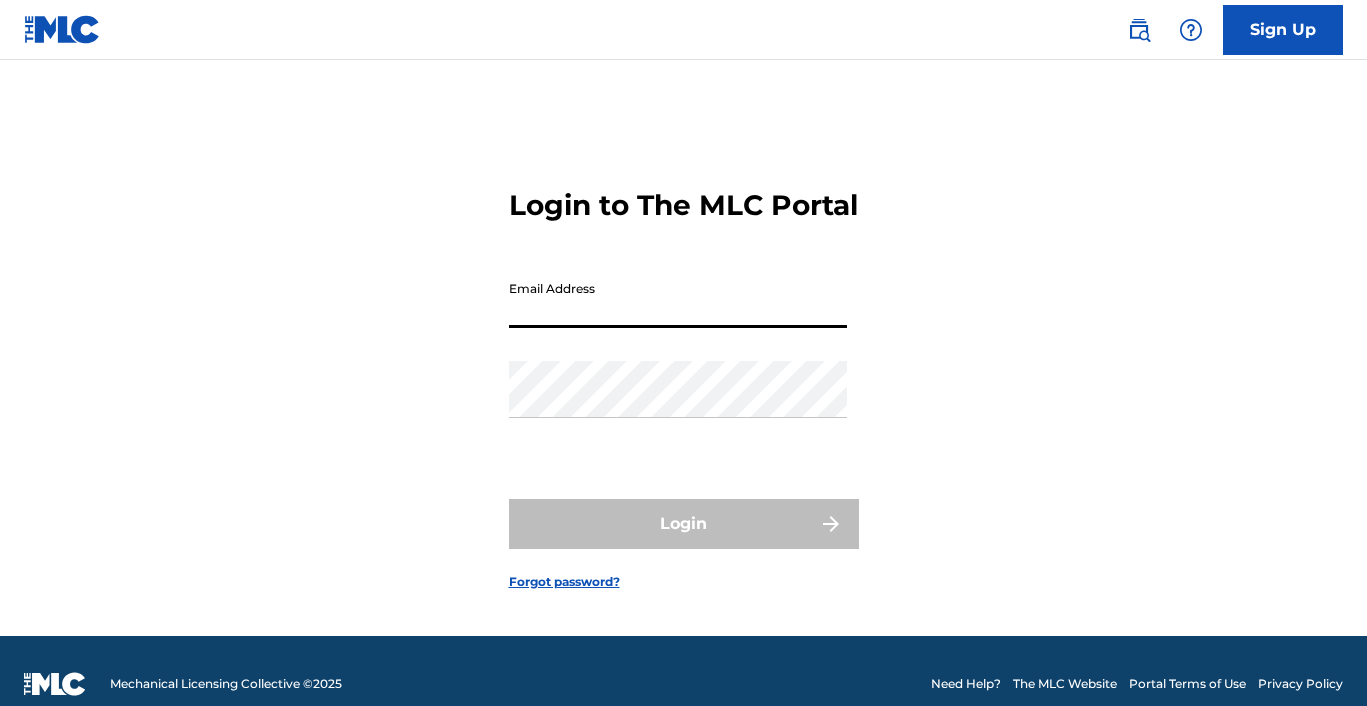 scroll, scrollTop: 0, scrollLeft: 0, axis: both 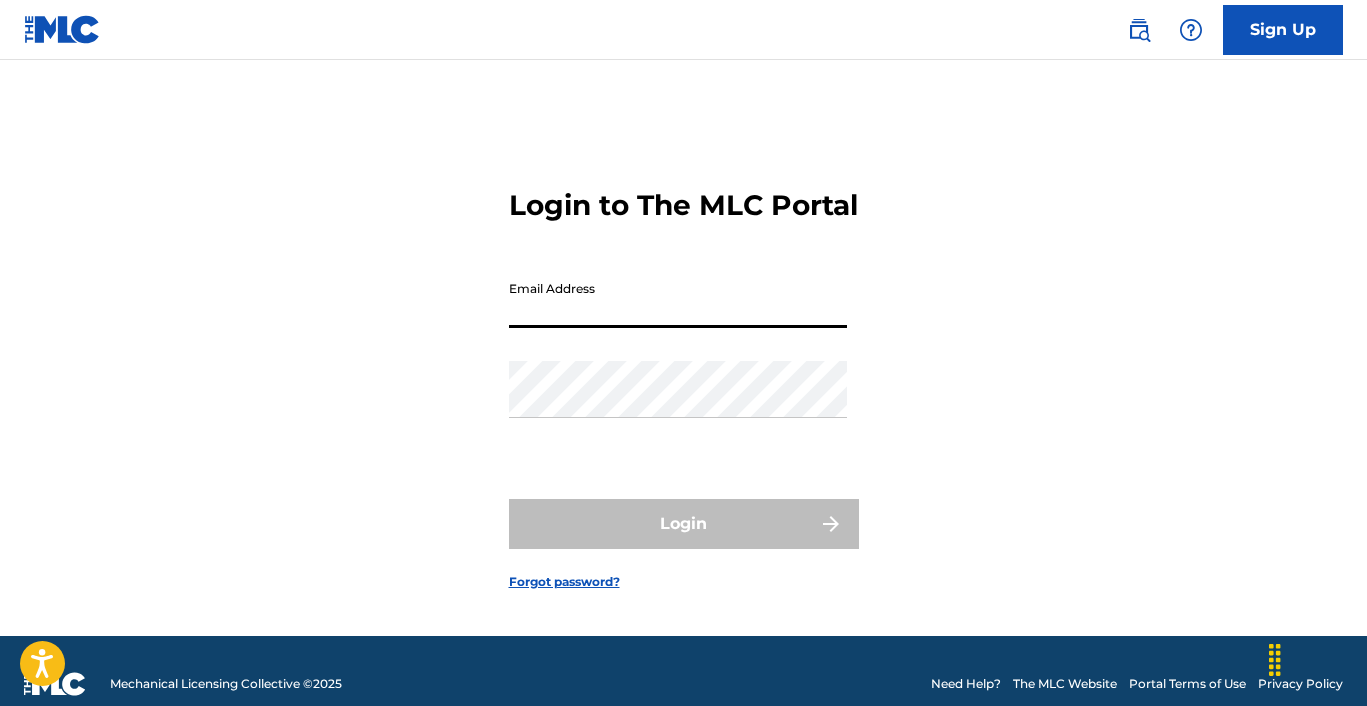 type on "[EMAIL]" 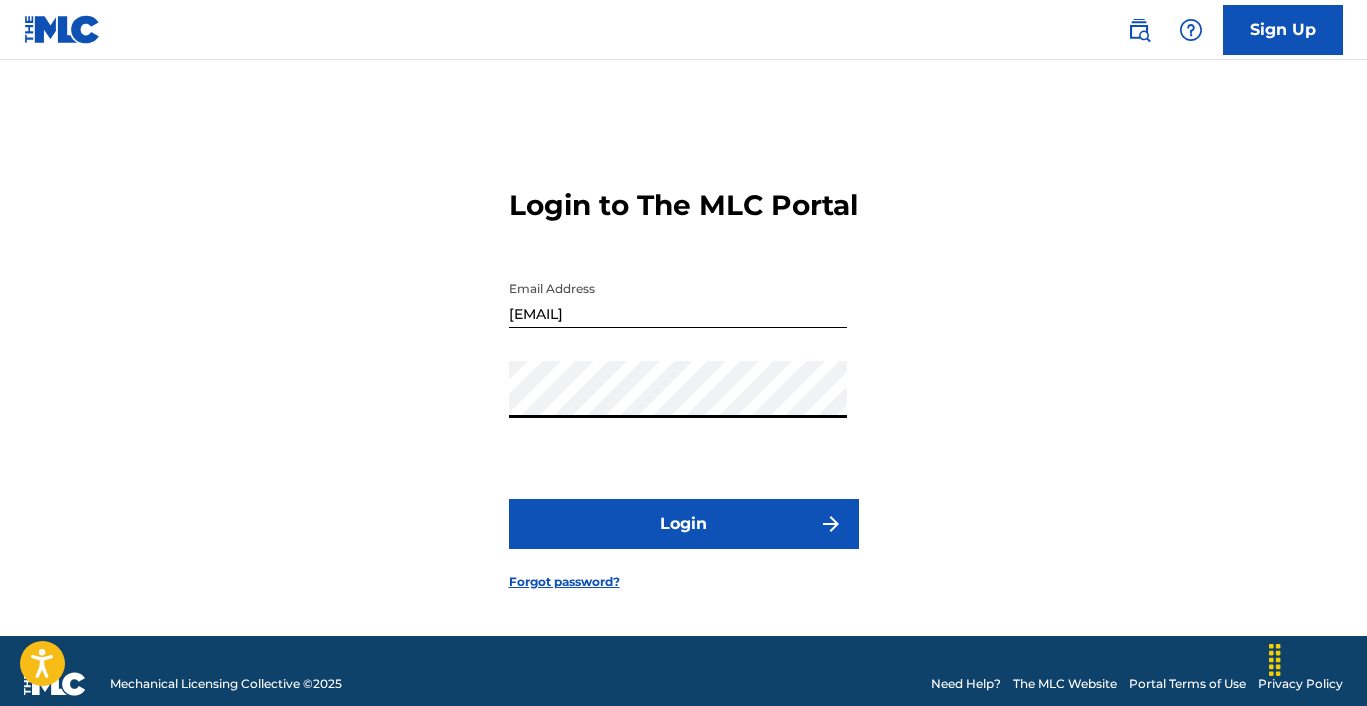 click on "Login" at bounding box center [684, 524] 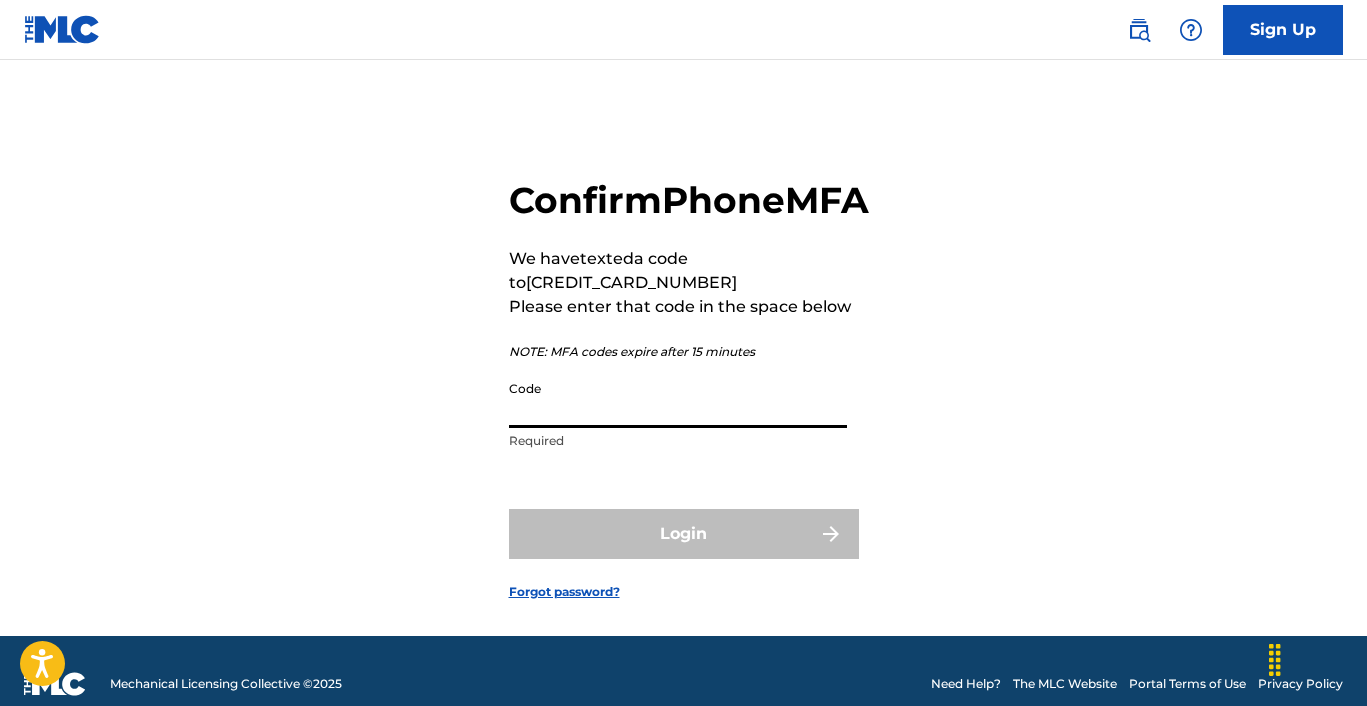 click on "Code" at bounding box center [678, 399] 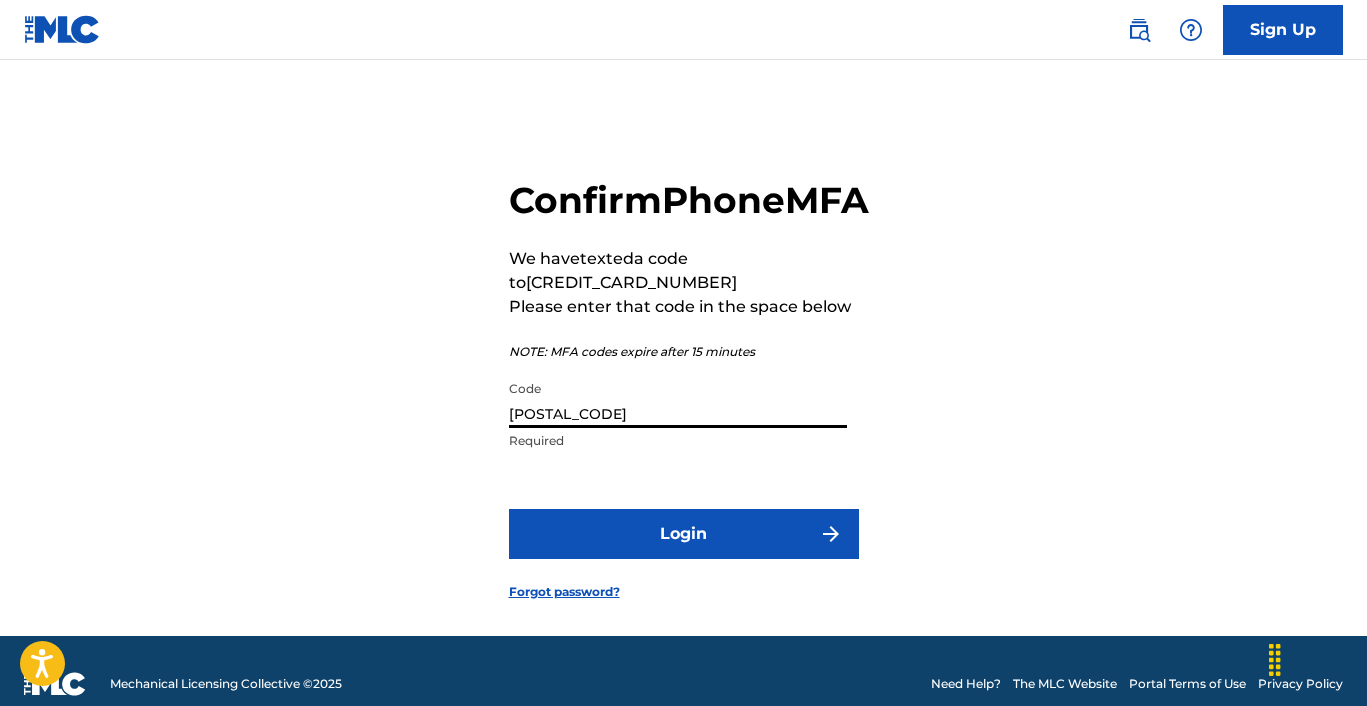 type on "[POSTAL_CODE]" 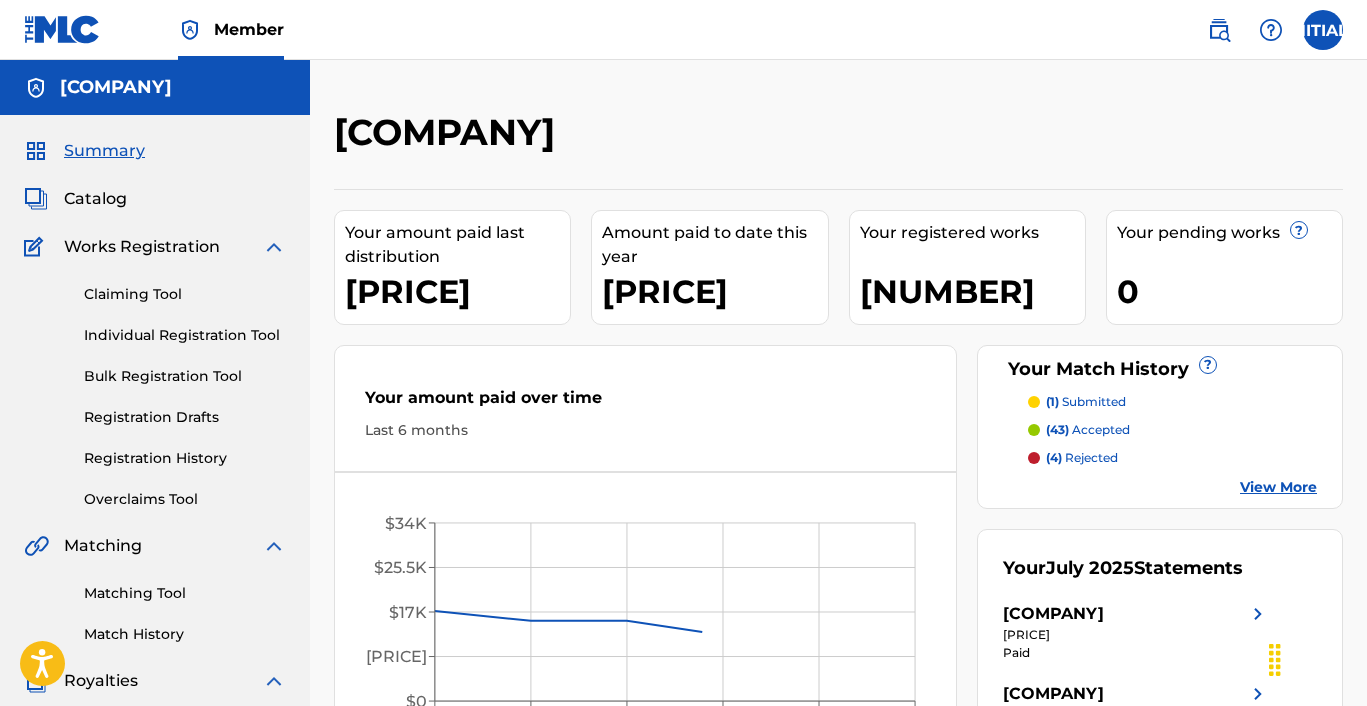 scroll, scrollTop: 0, scrollLeft: 0, axis: both 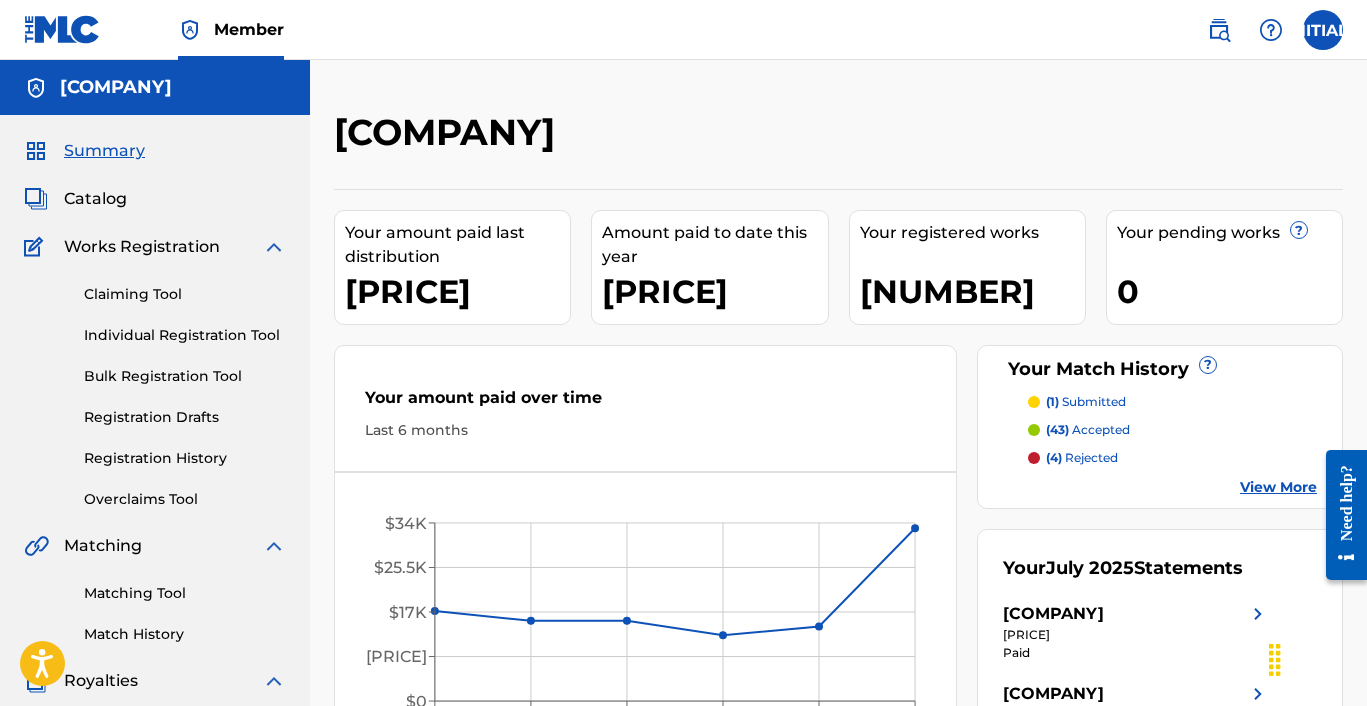click on "Individual Registration Tool" at bounding box center [185, 335] 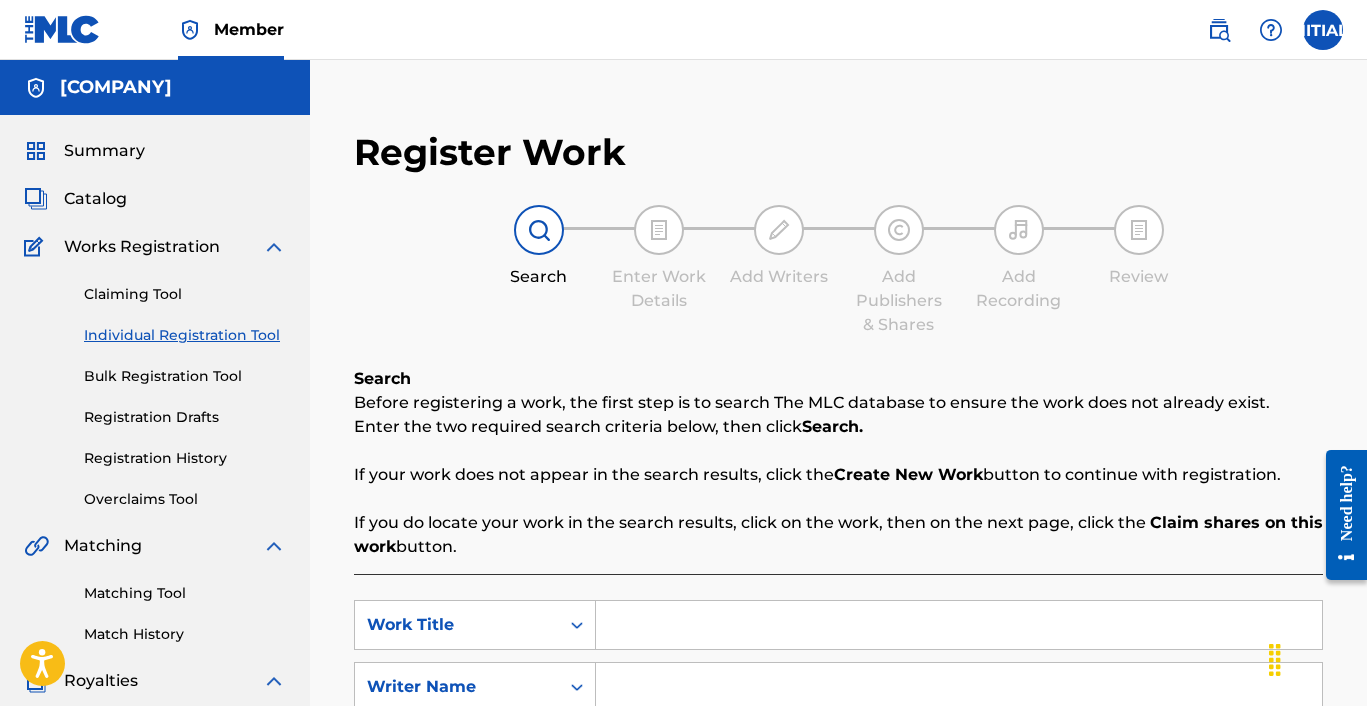 click at bounding box center [959, 625] 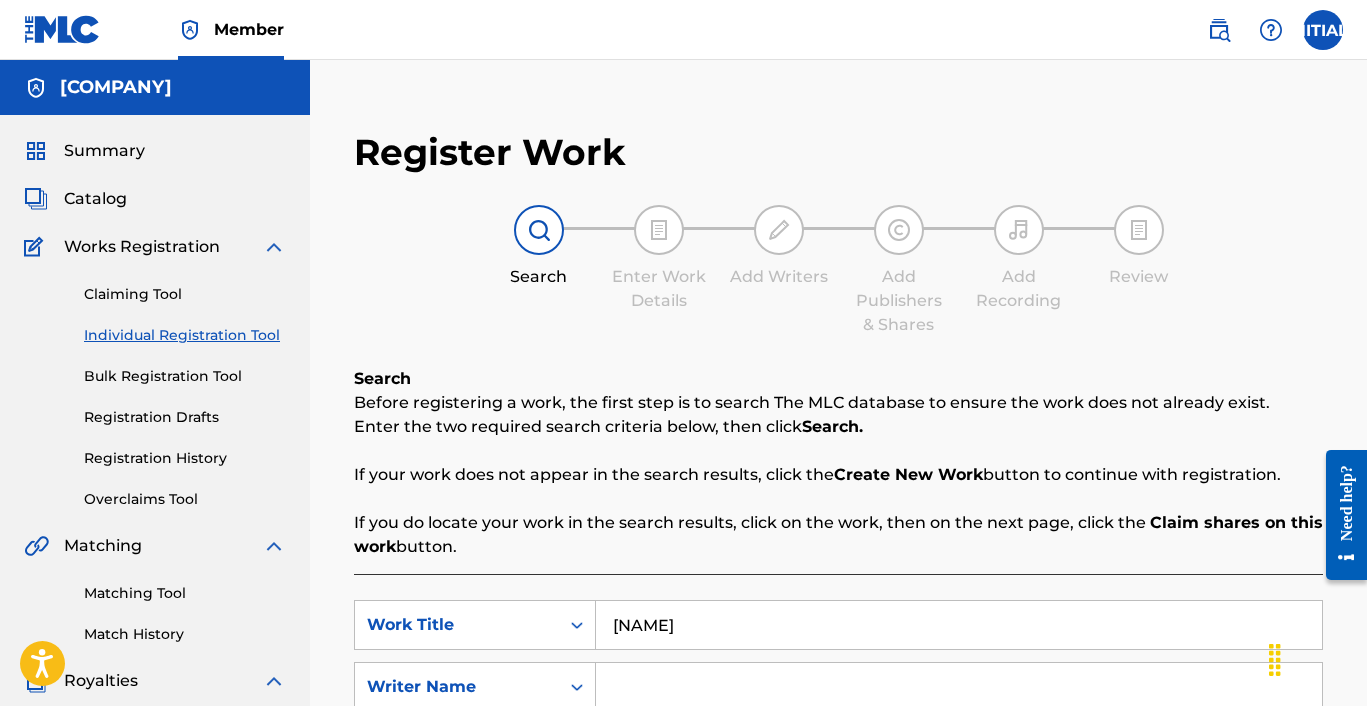 scroll, scrollTop: 47, scrollLeft: 0, axis: vertical 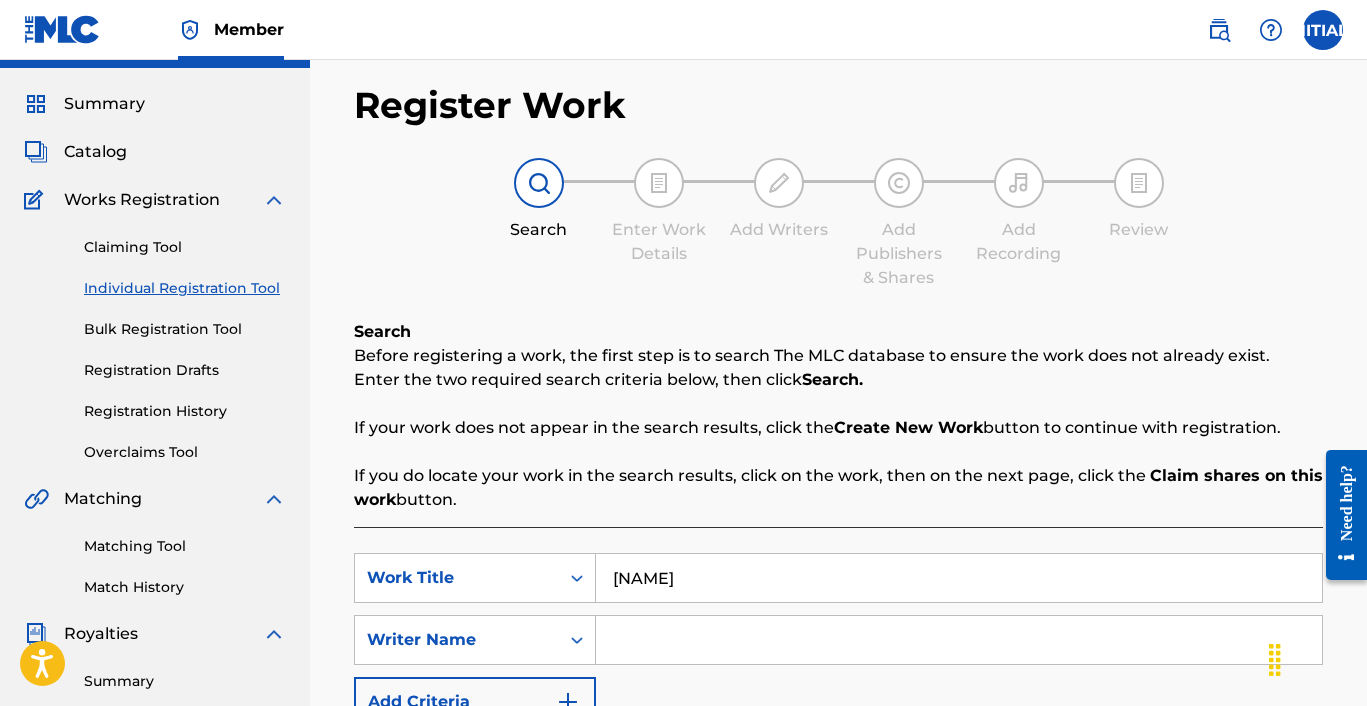 type on "[NAME]" 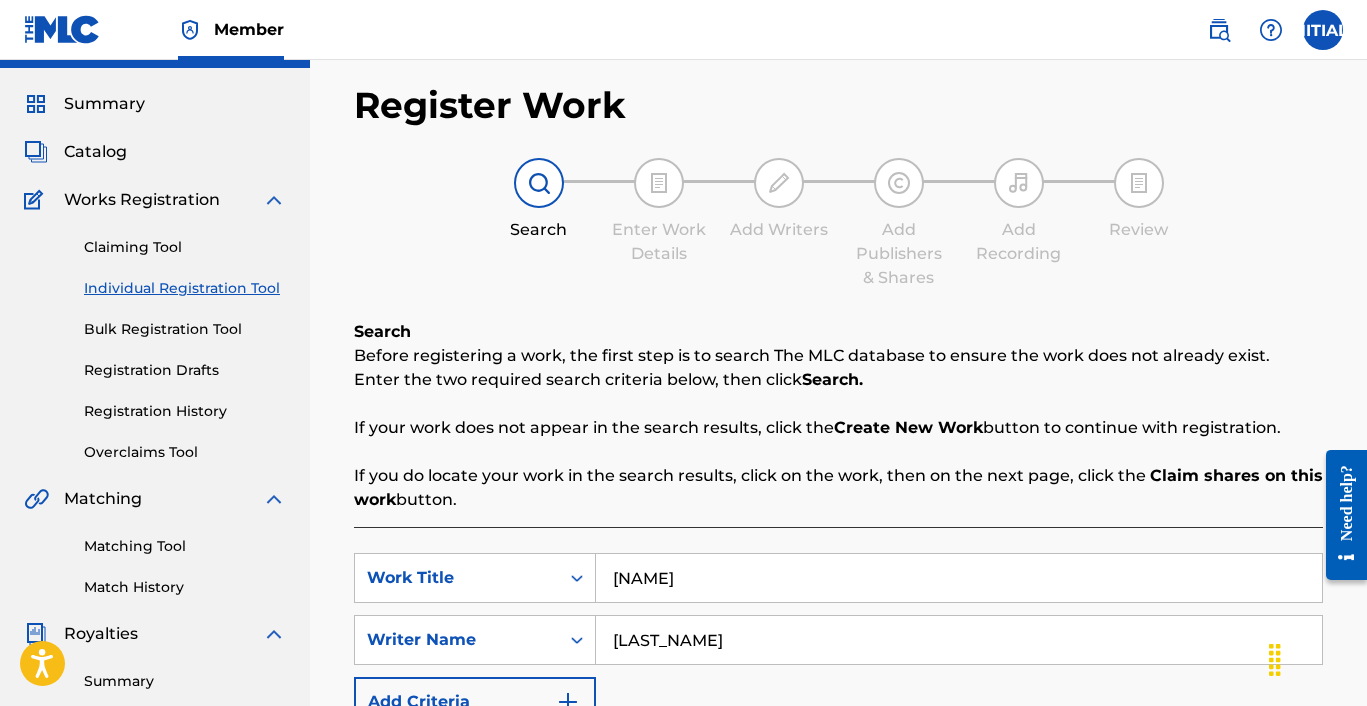 type on "[LAST_NAME]" 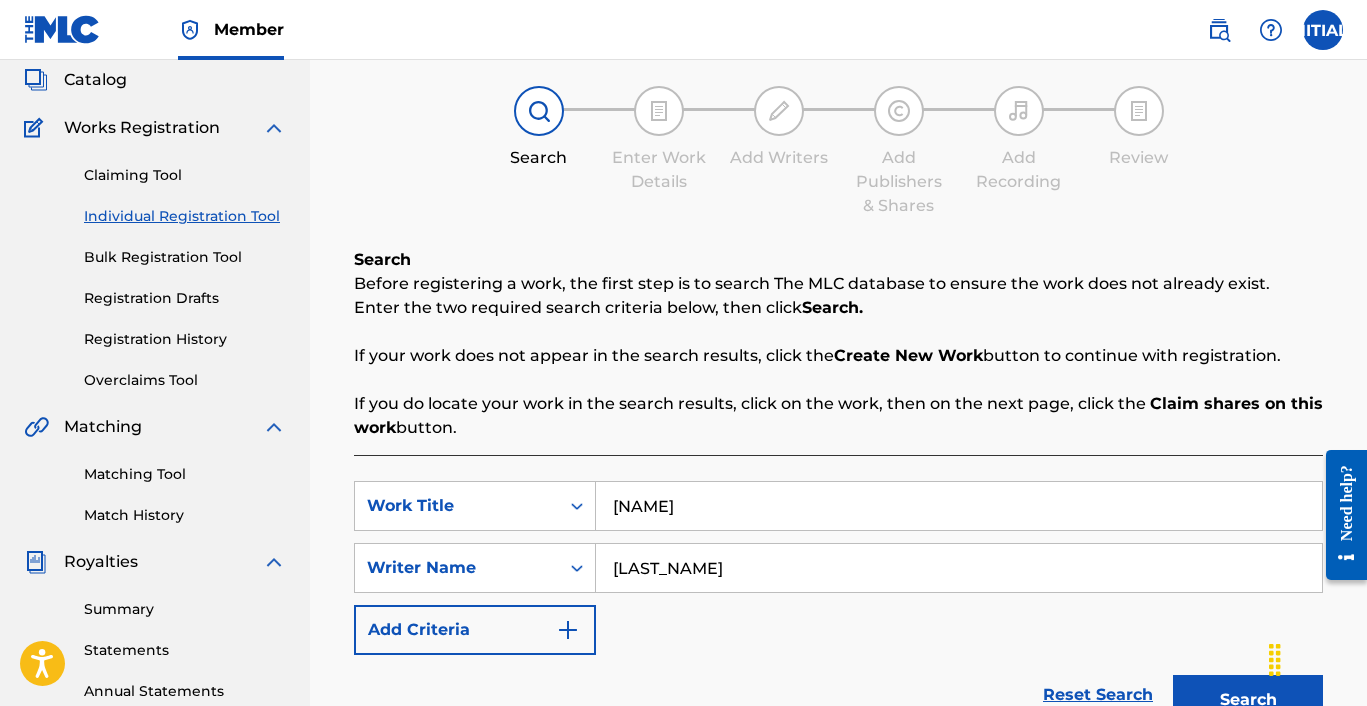 scroll, scrollTop: 291, scrollLeft: 0, axis: vertical 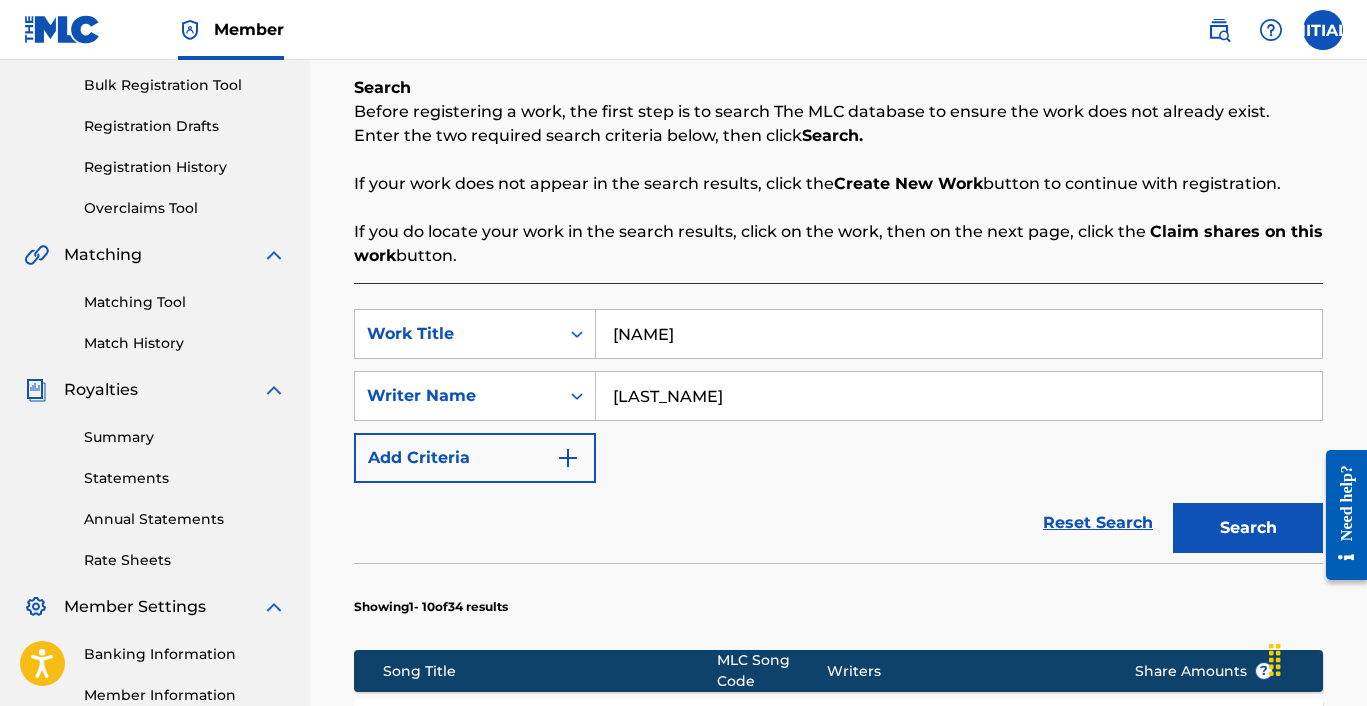 click on "Search" at bounding box center [1248, 528] 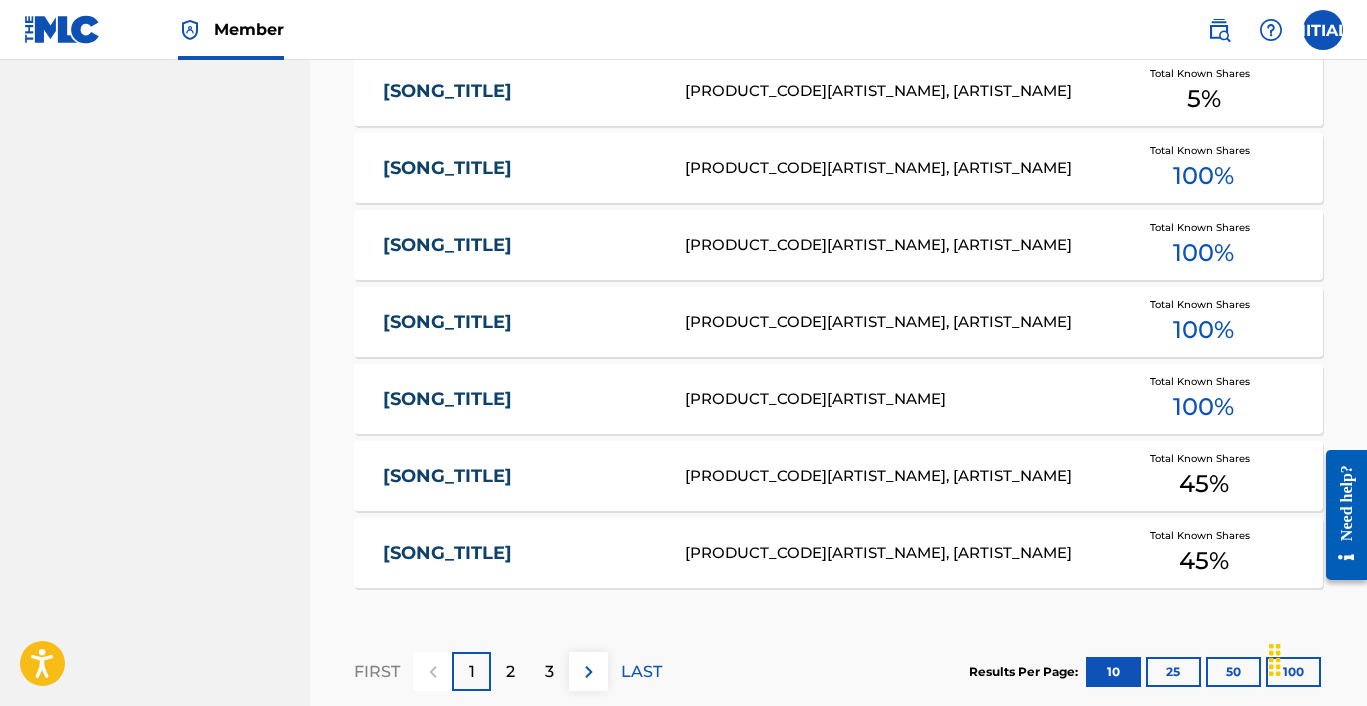 scroll, scrollTop: 1283, scrollLeft: 0, axis: vertical 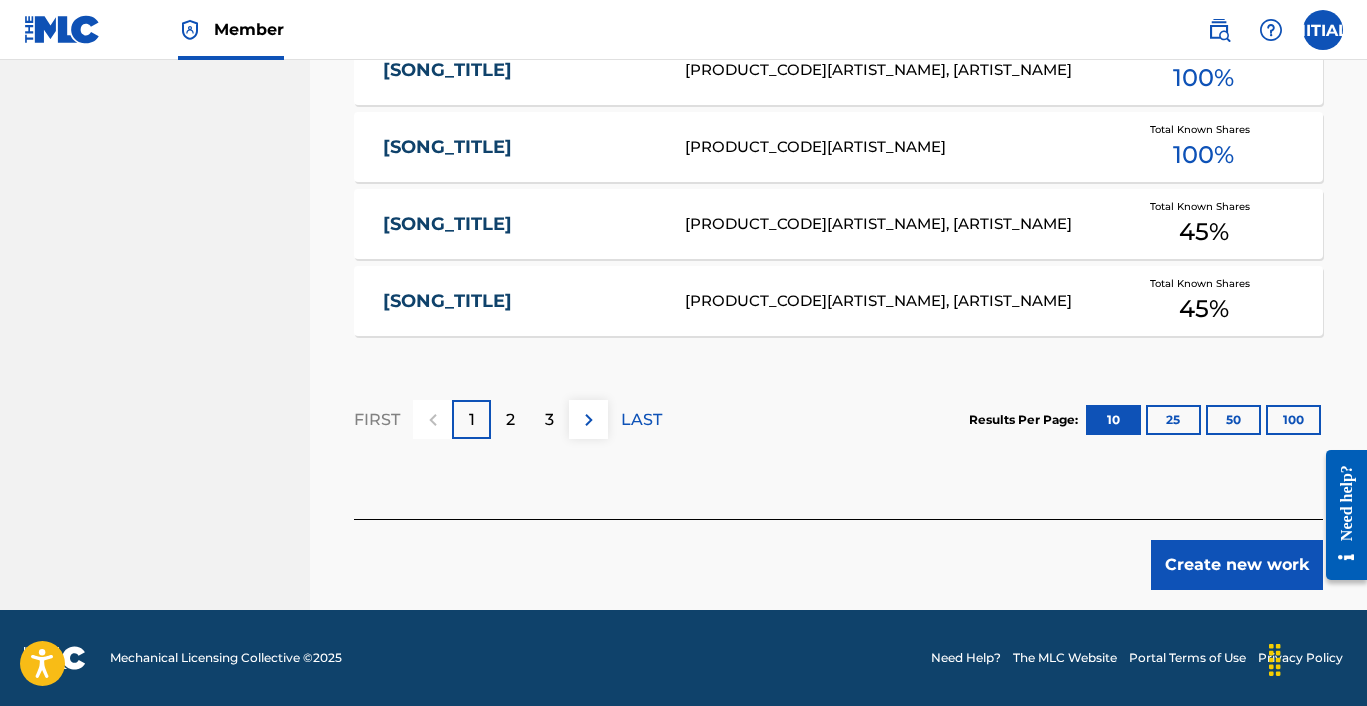 click on "Create new work" at bounding box center (1237, 565) 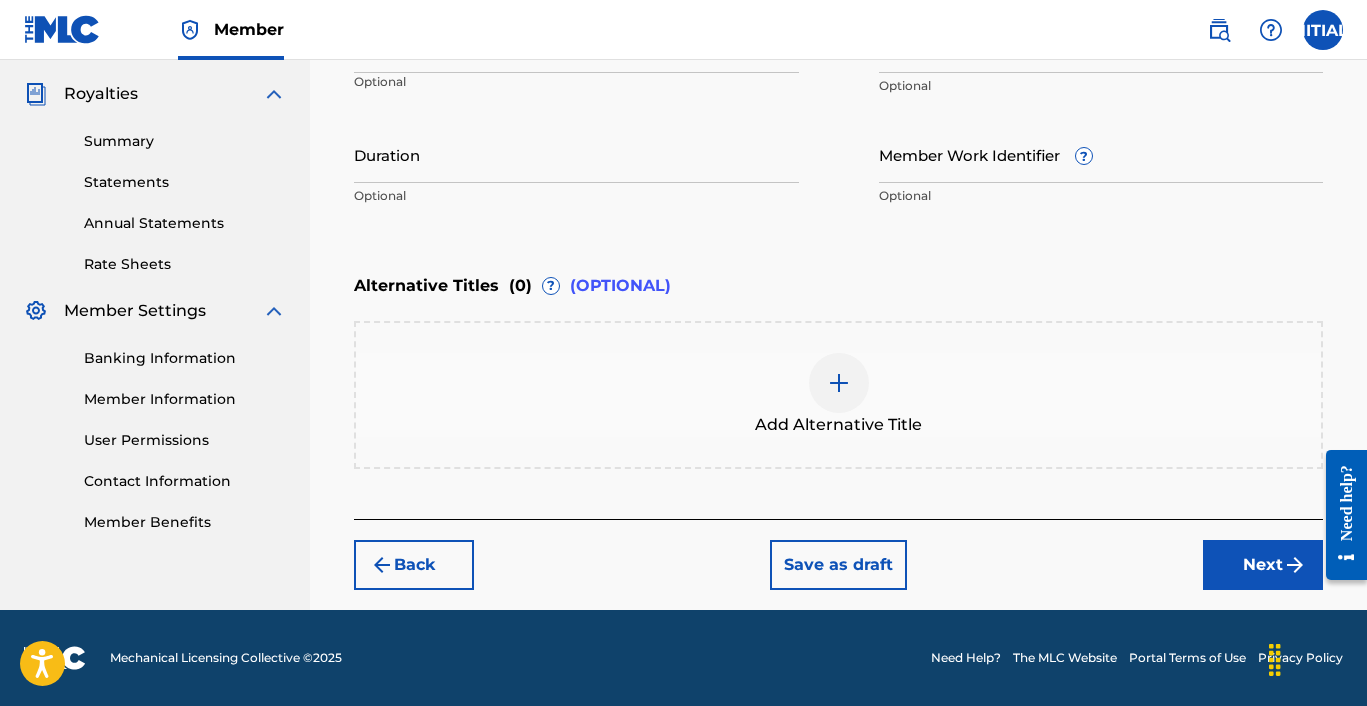 scroll, scrollTop: 267, scrollLeft: 0, axis: vertical 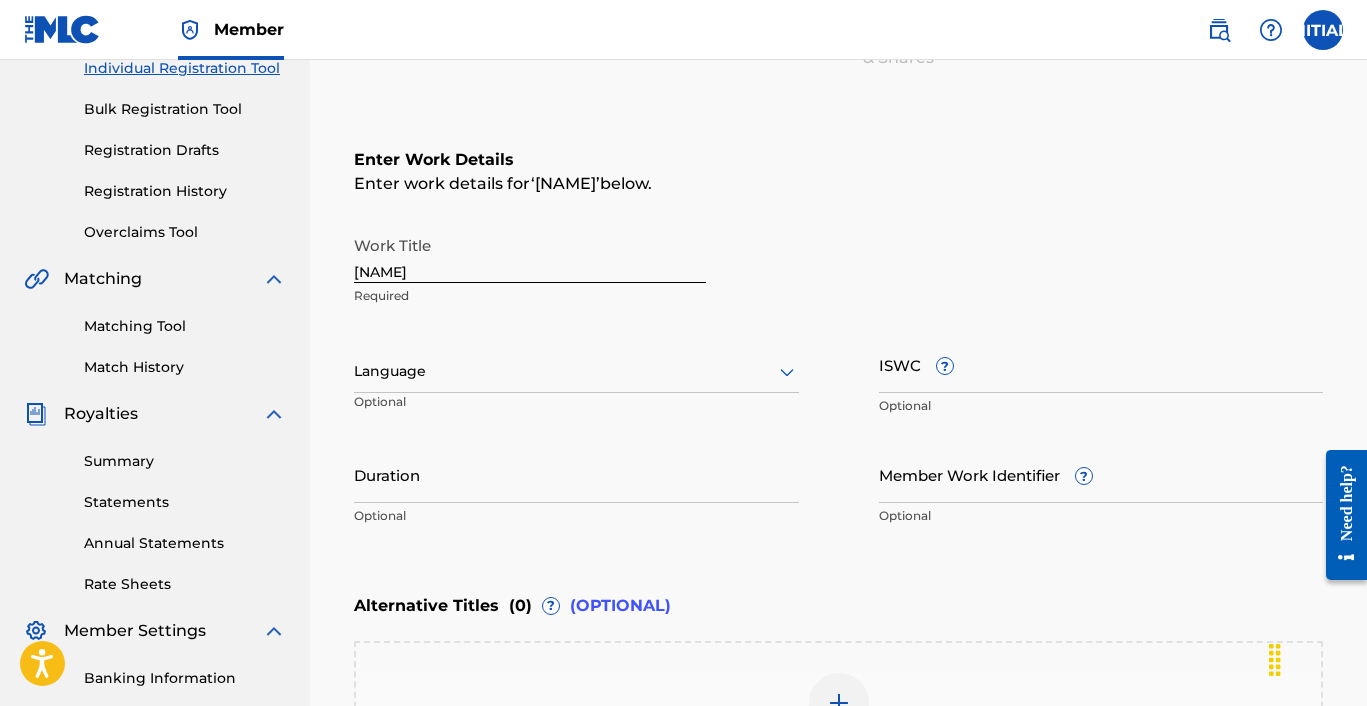 click at bounding box center (576, 371) 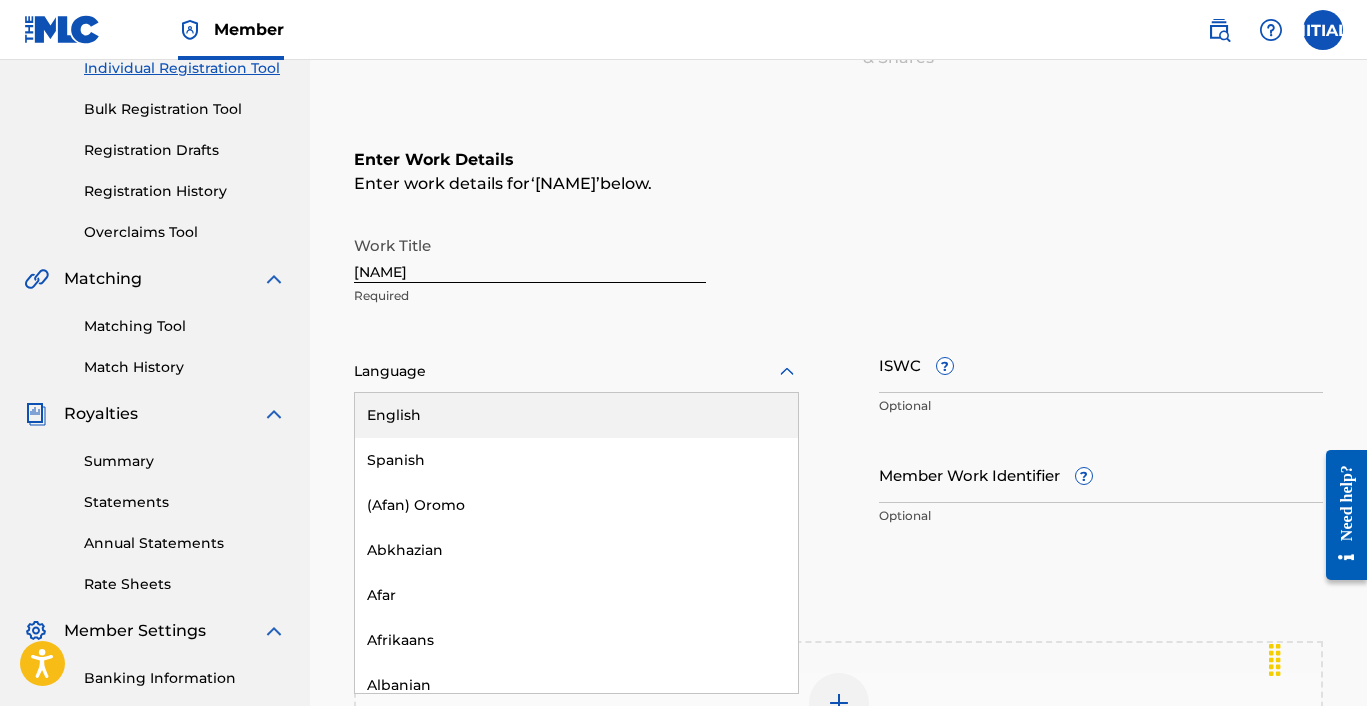 click on "English" at bounding box center [576, 415] 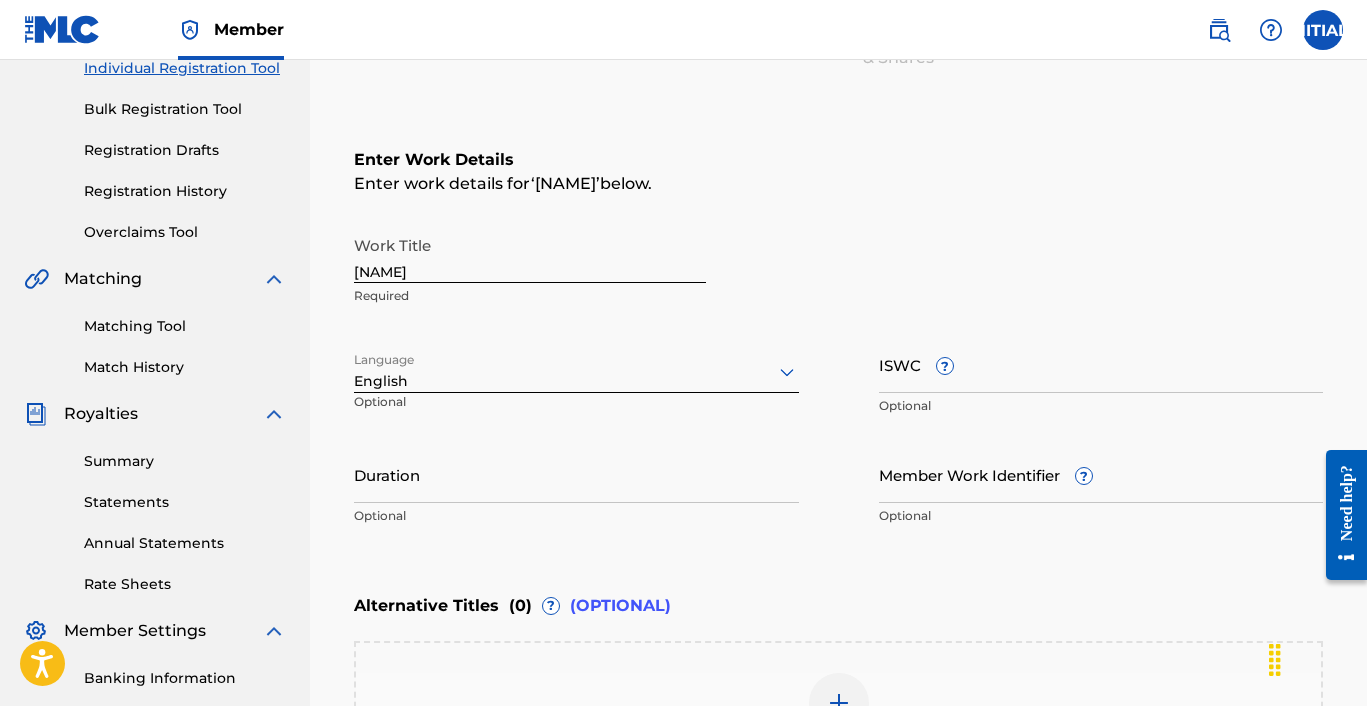 click on "Duration" at bounding box center (576, 474) 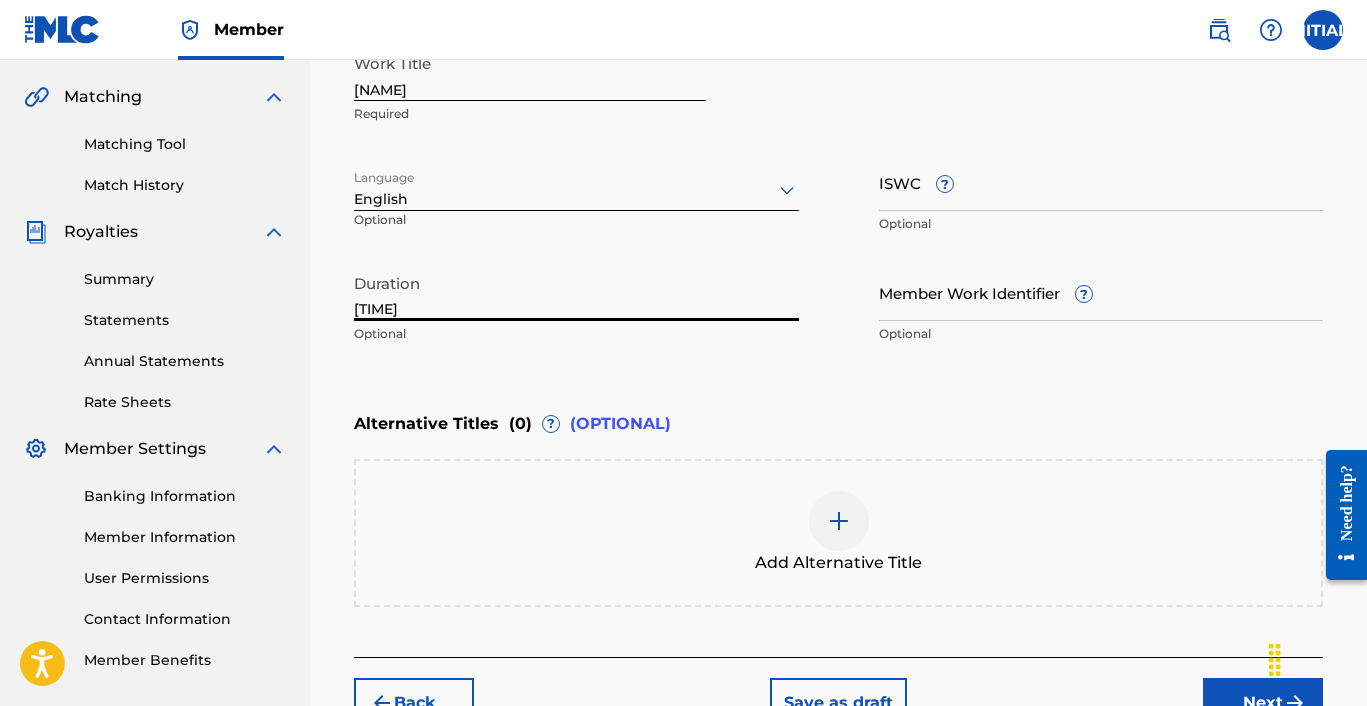 scroll, scrollTop: 552, scrollLeft: 0, axis: vertical 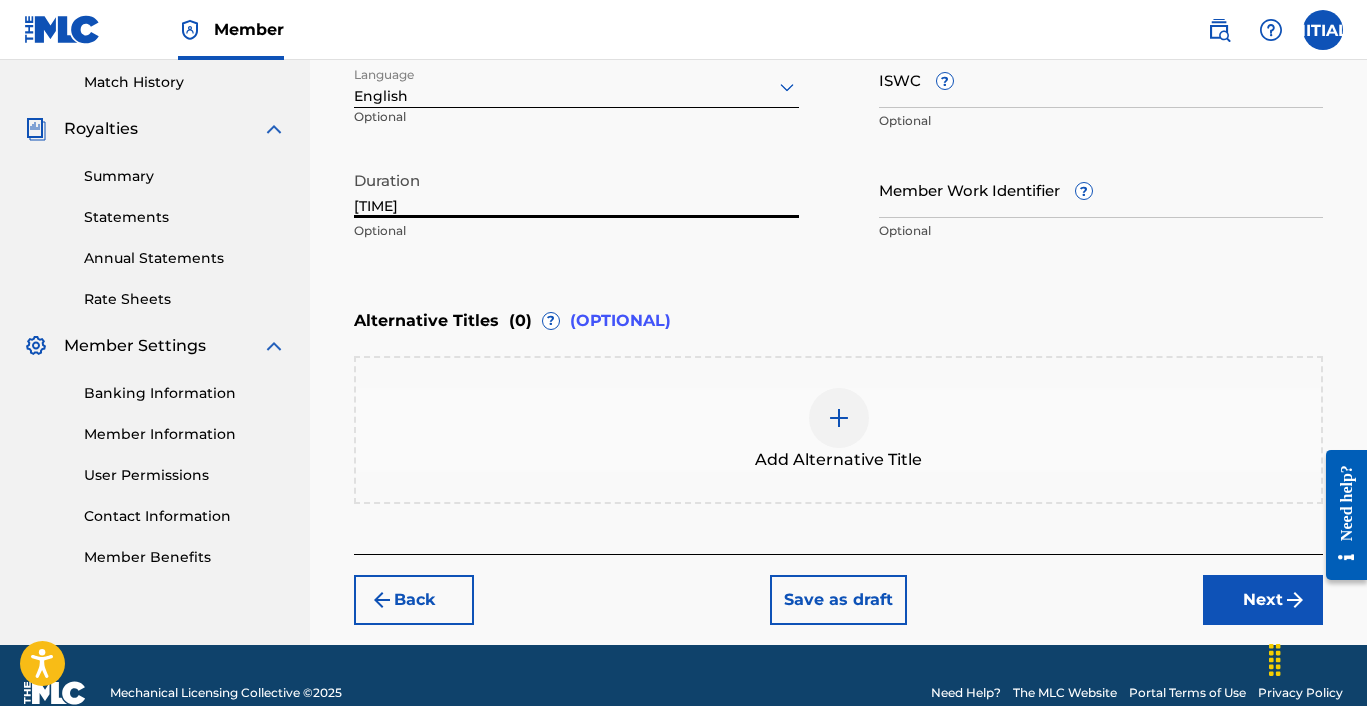 type on "[TIME]" 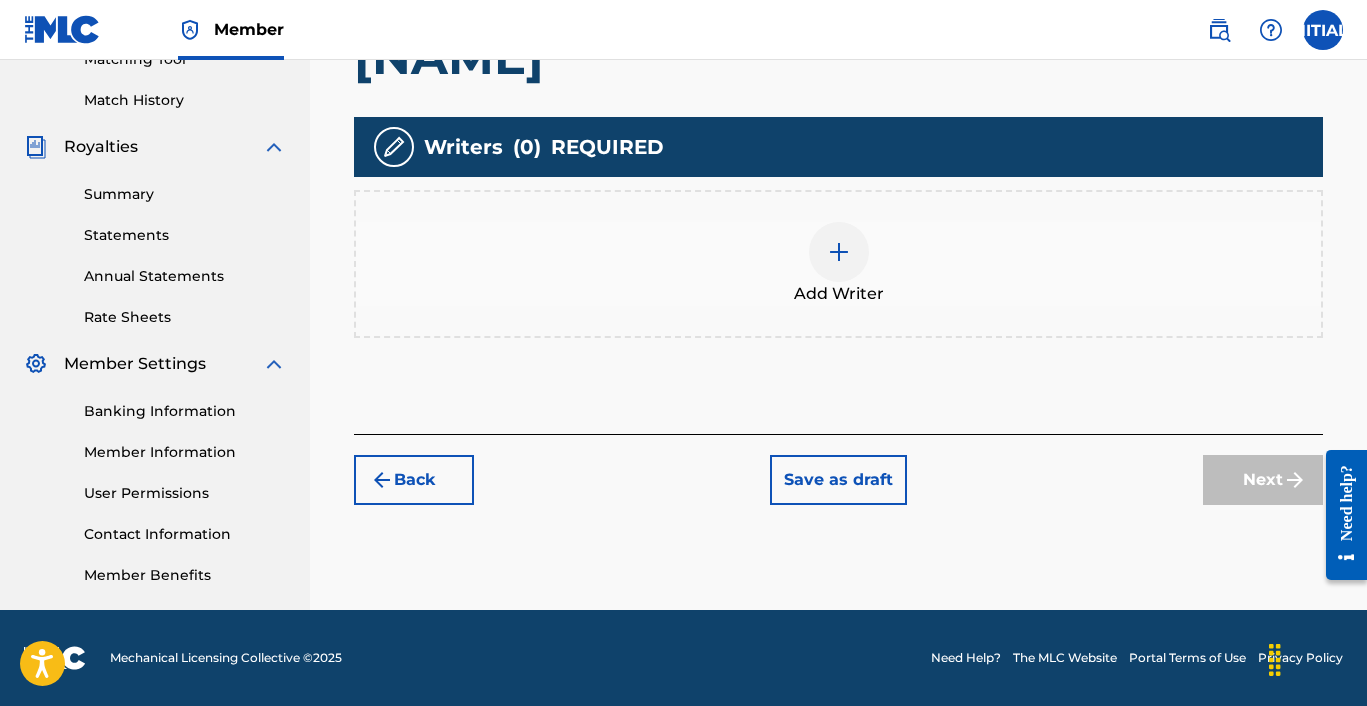 click at bounding box center [839, 252] 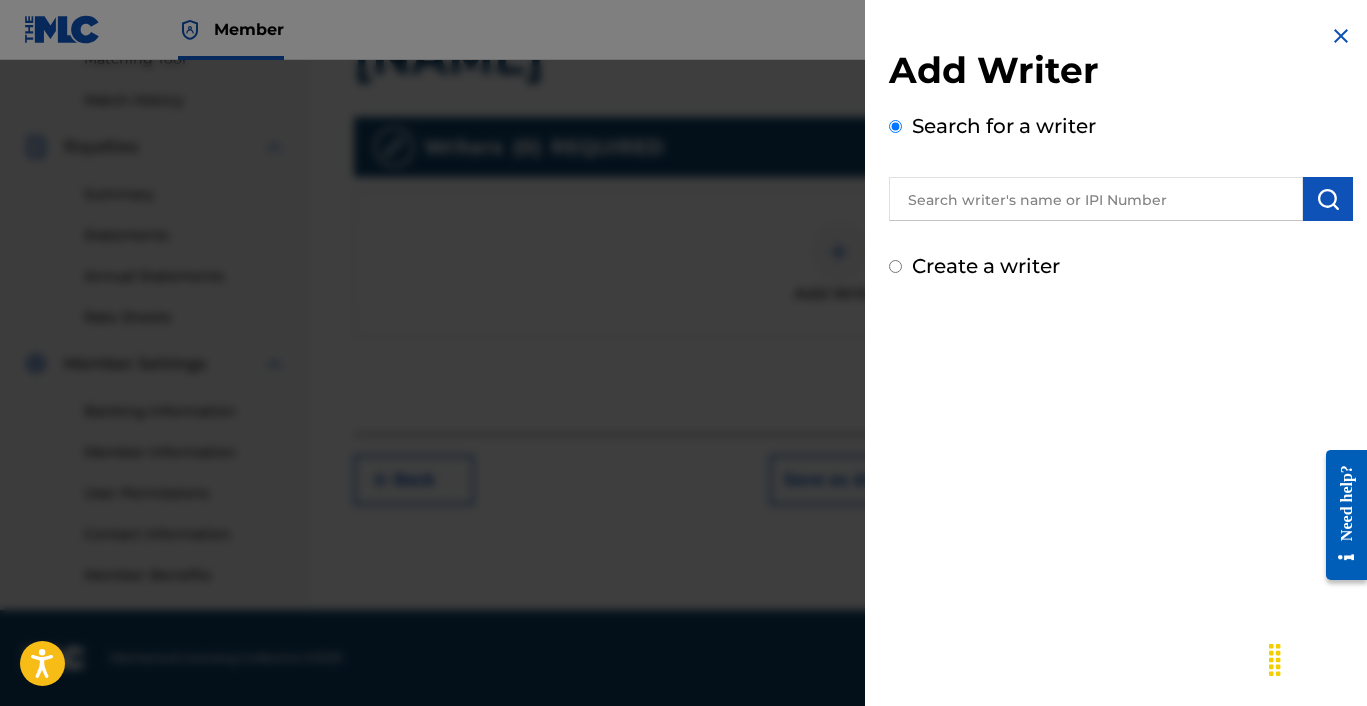 click at bounding box center [1096, 199] 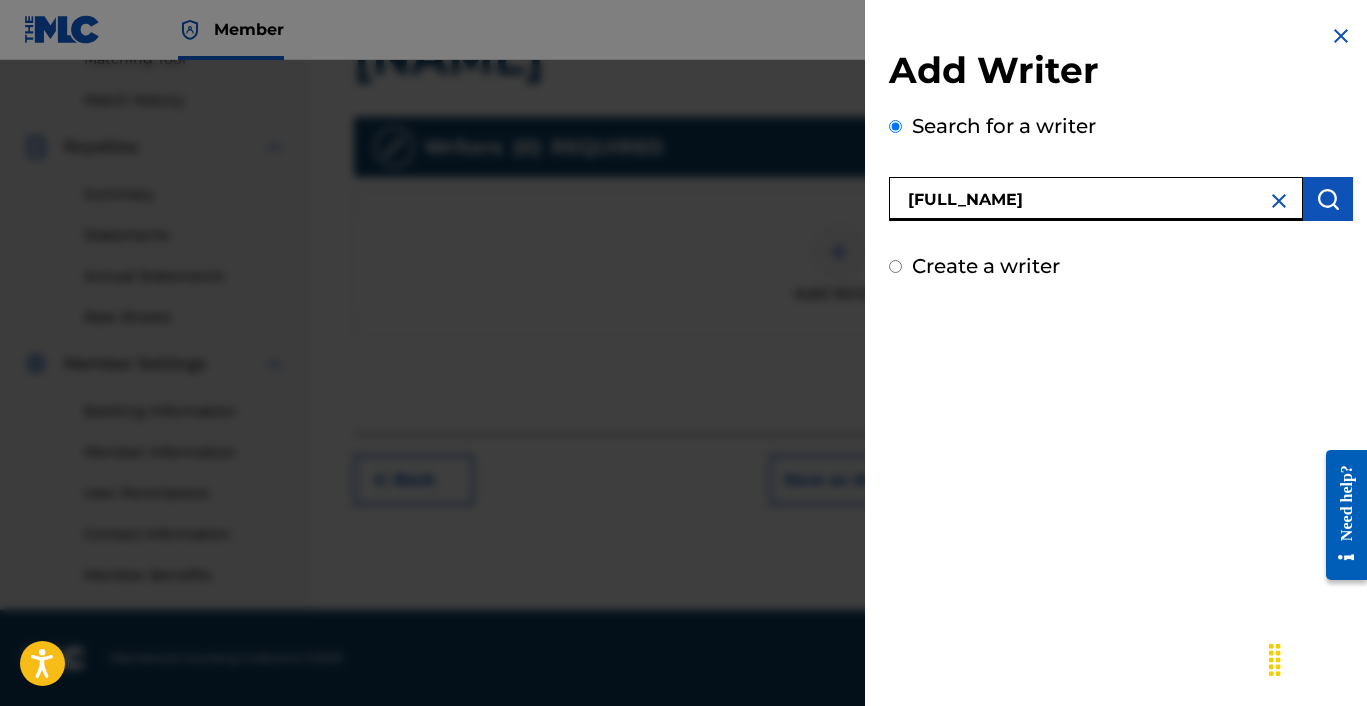 type on "[FULL_NAME]" 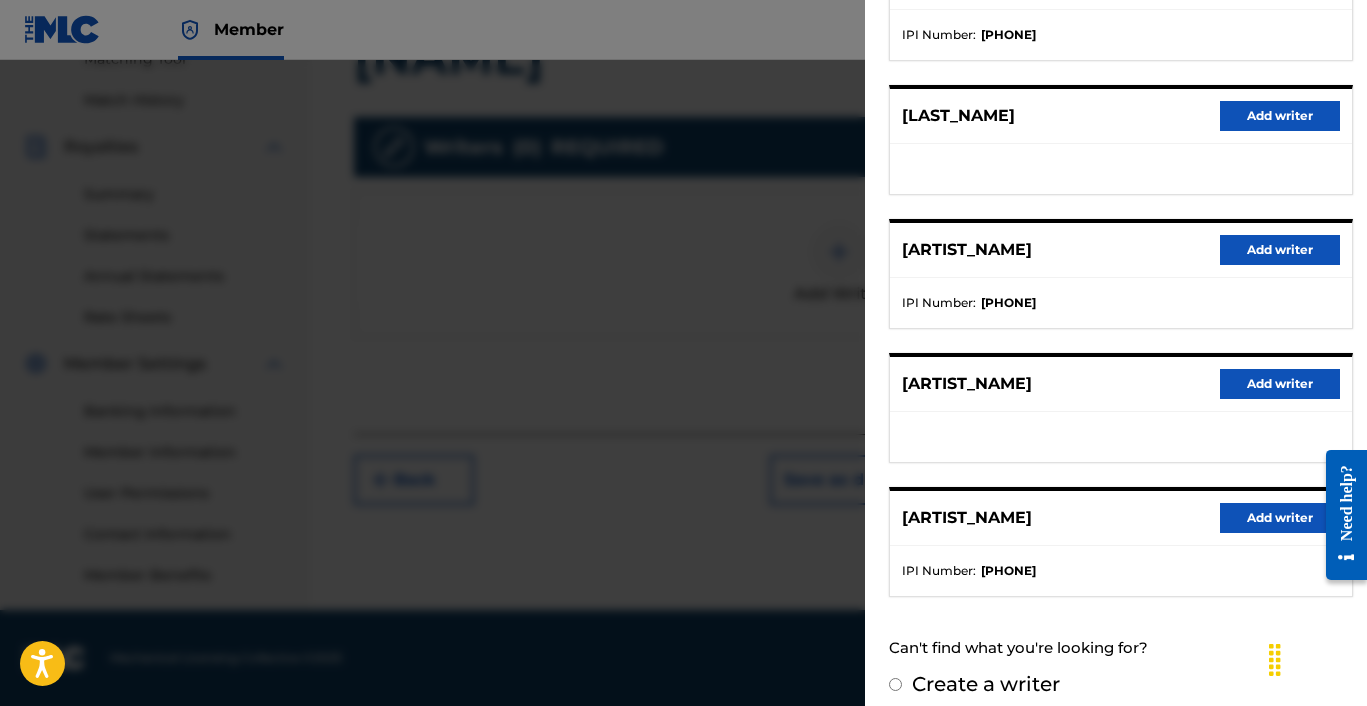 scroll, scrollTop: 335, scrollLeft: 0, axis: vertical 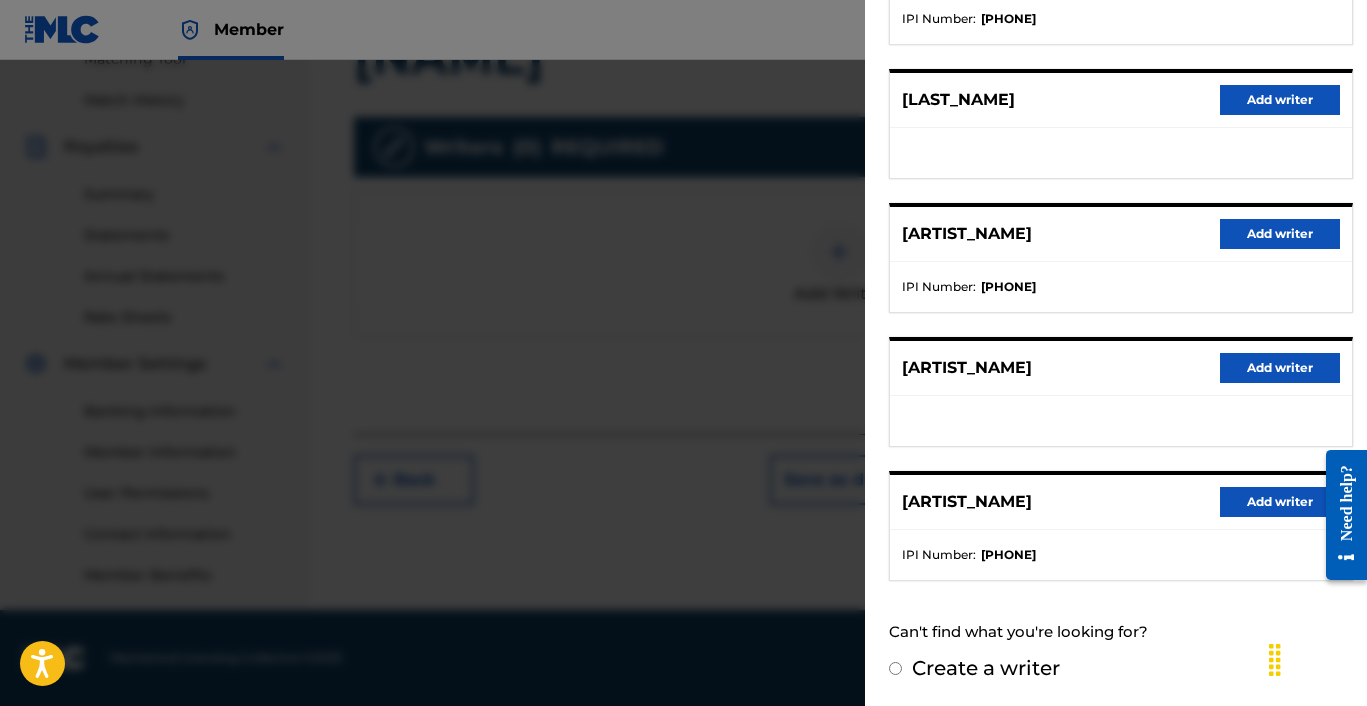 click on "Add writer" at bounding box center (1280, 502) 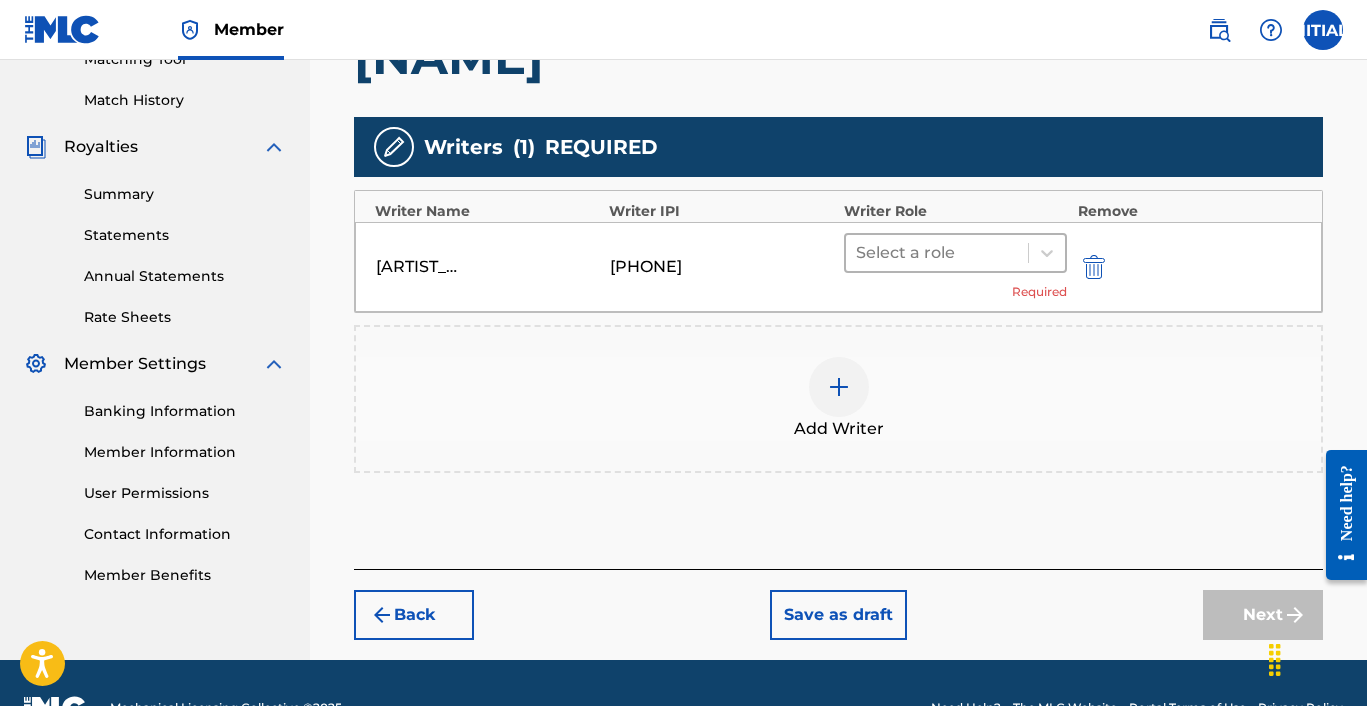 click on "Select a role" at bounding box center [937, 253] 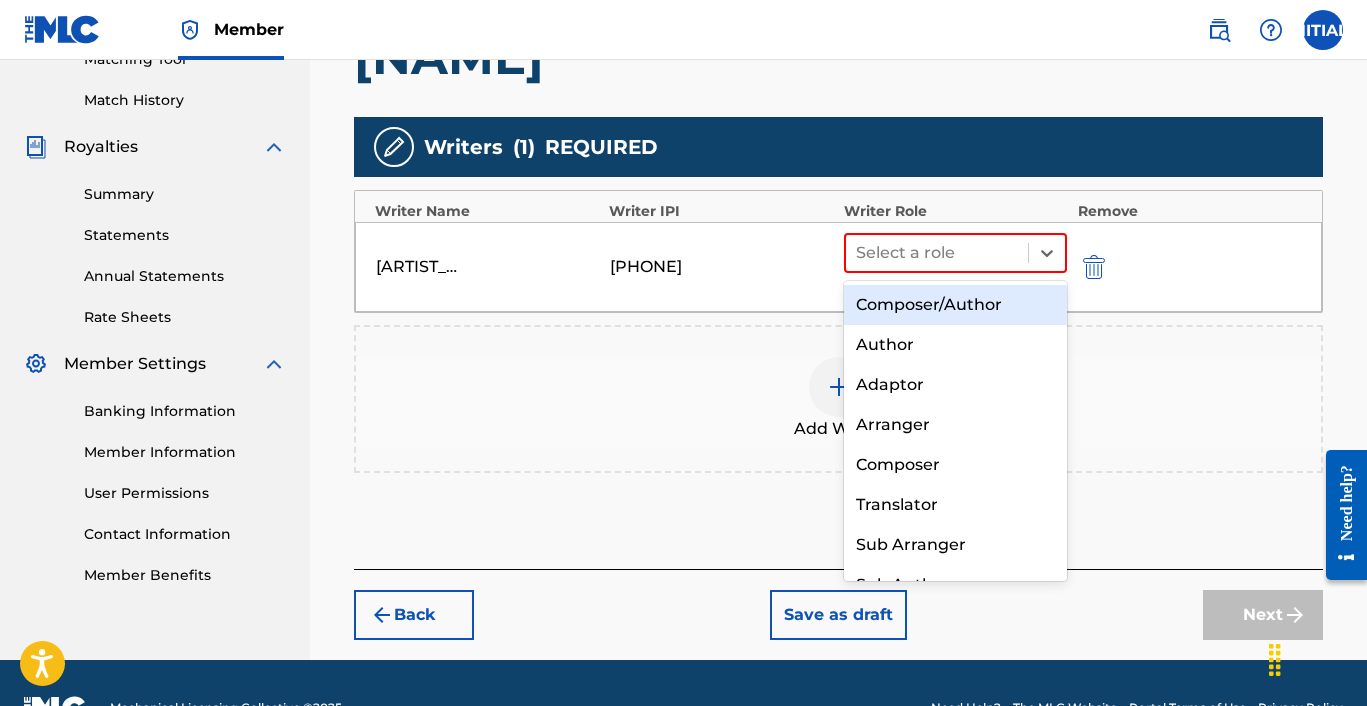 click on "Composer/Author" at bounding box center (956, 305) 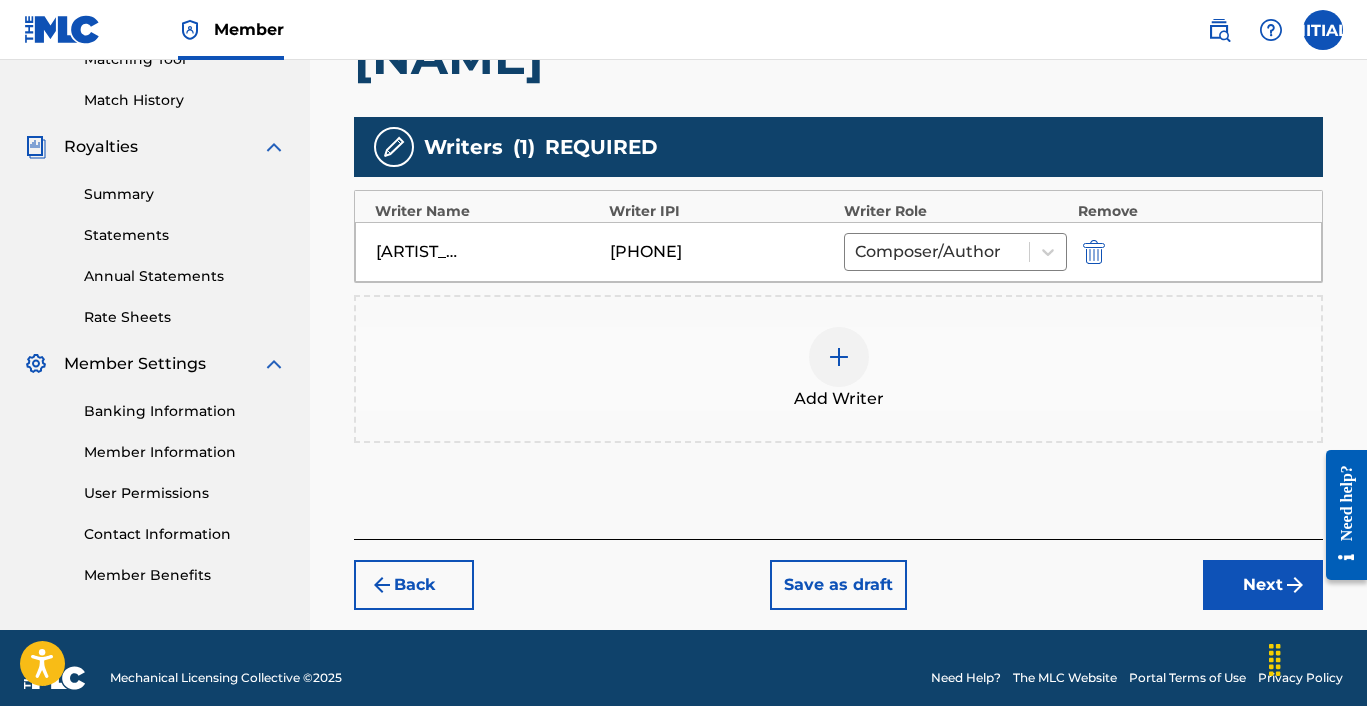 click on "Next" at bounding box center (1263, 585) 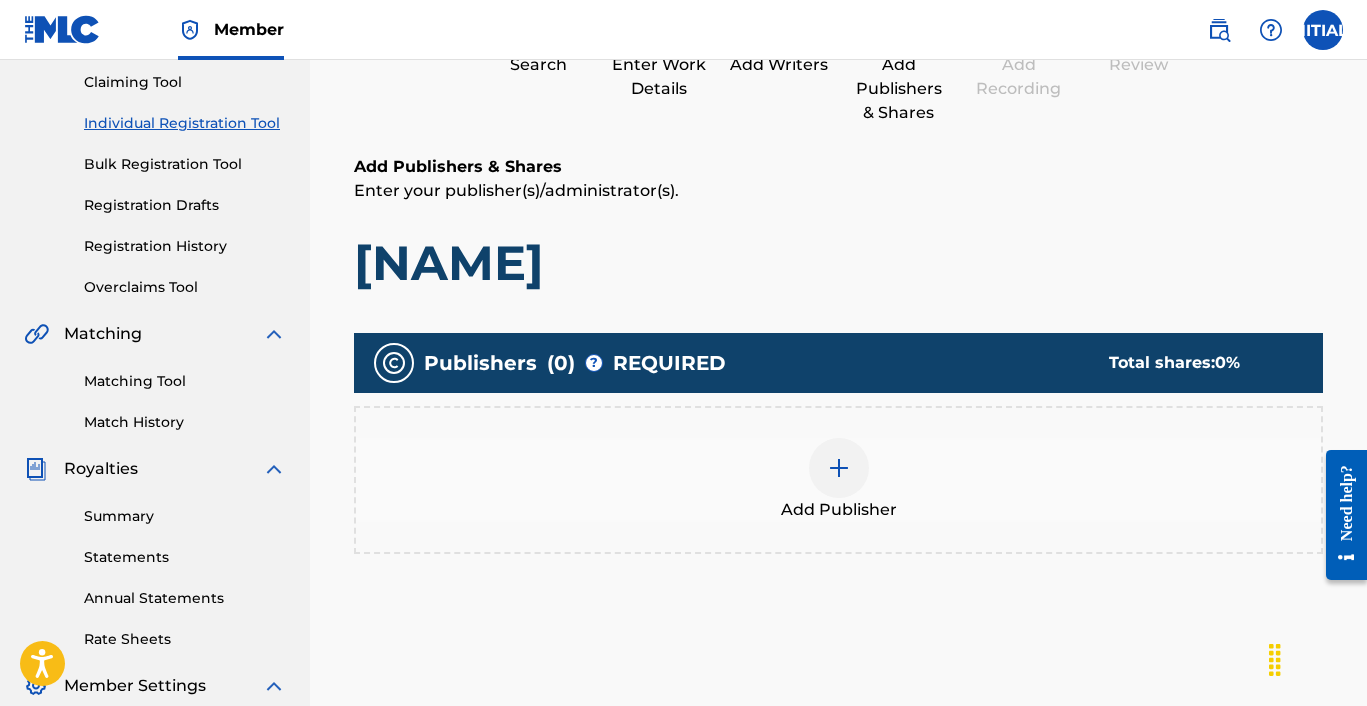 scroll, scrollTop: 90, scrollLeft: 0, axis: vertical 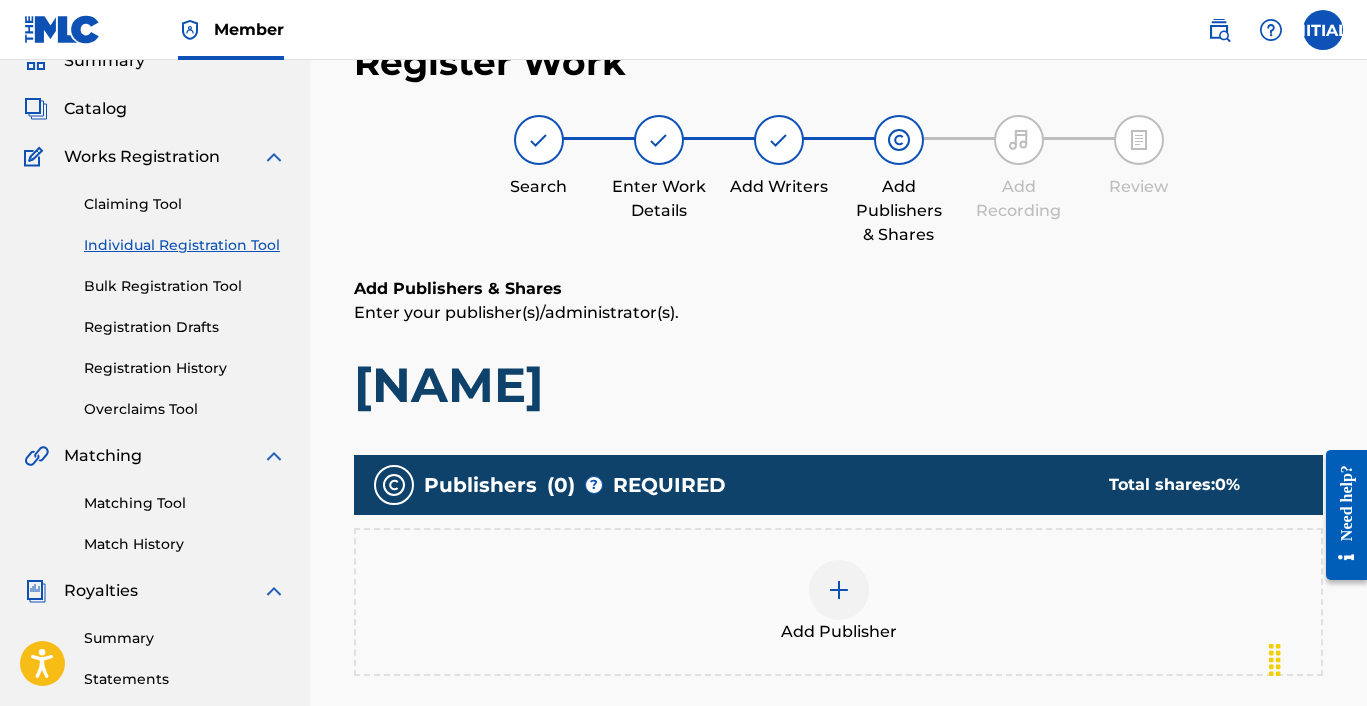 click at bounding box center (839, 590) 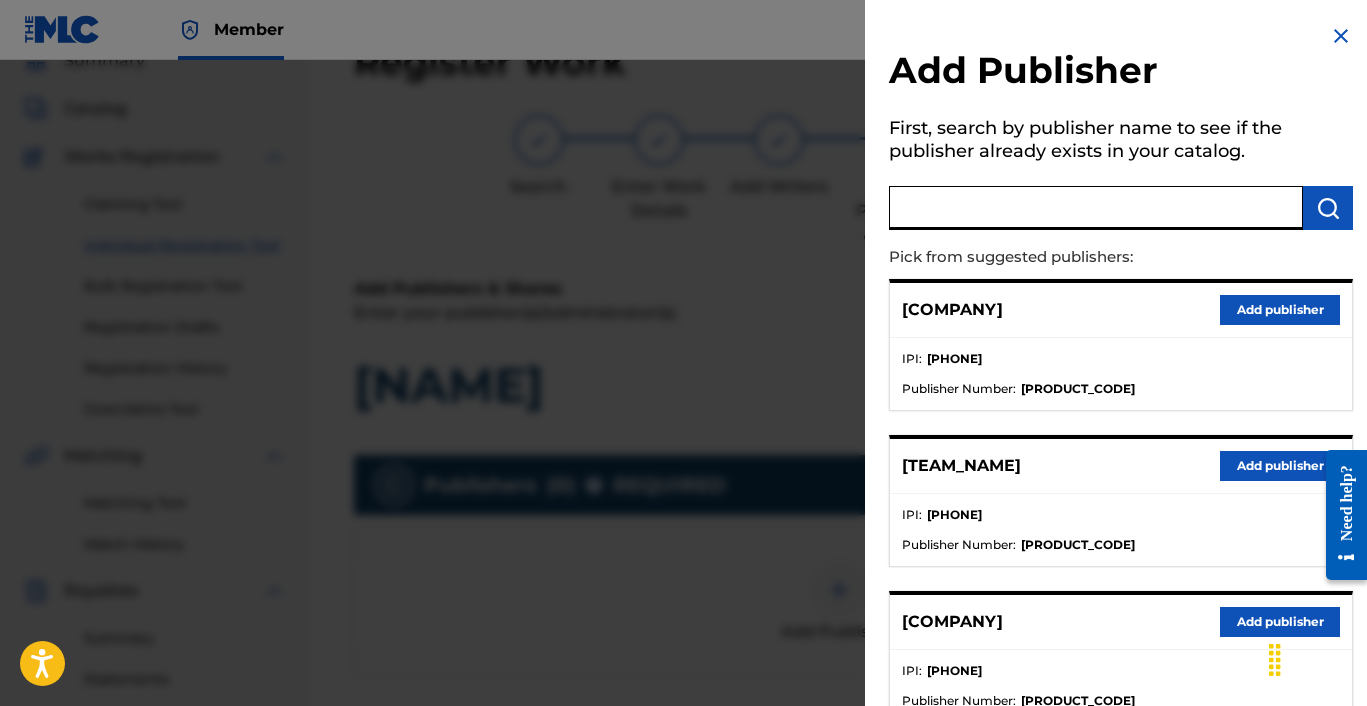 click at bounding box center [1096, 208] 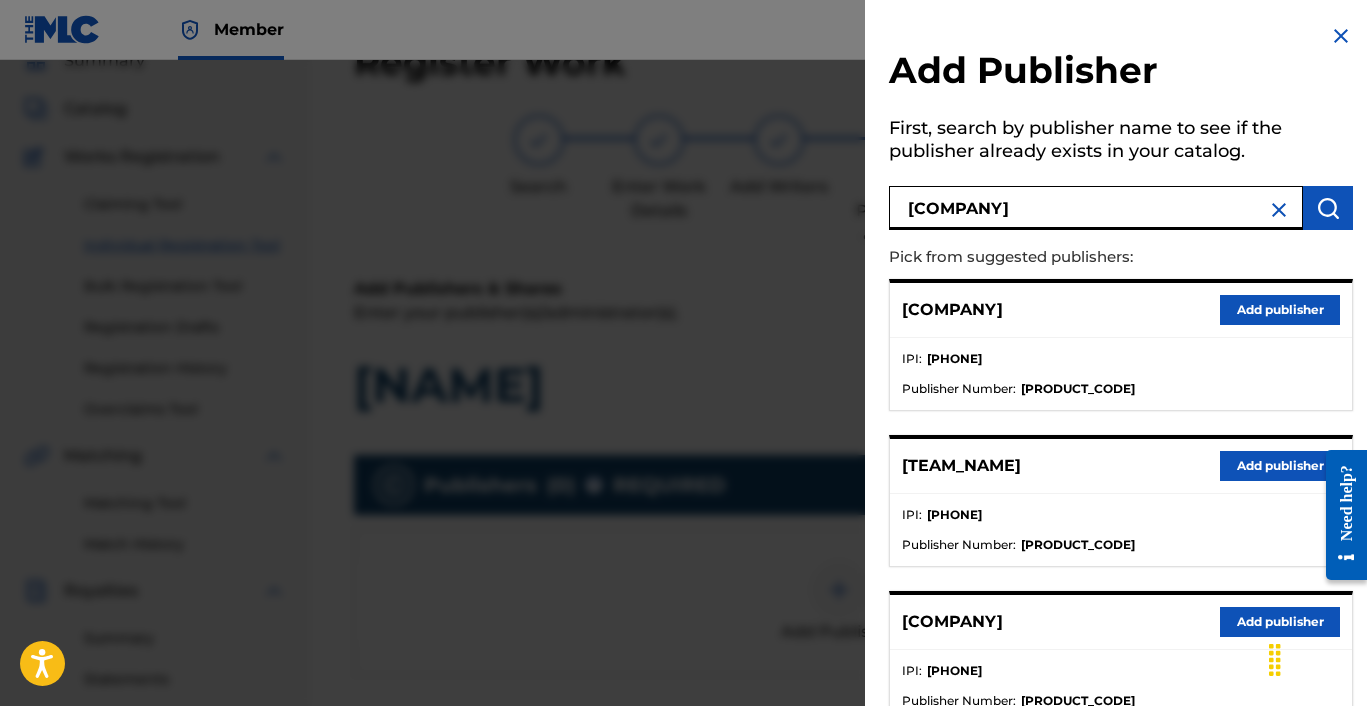 type on "[COMPANY]" 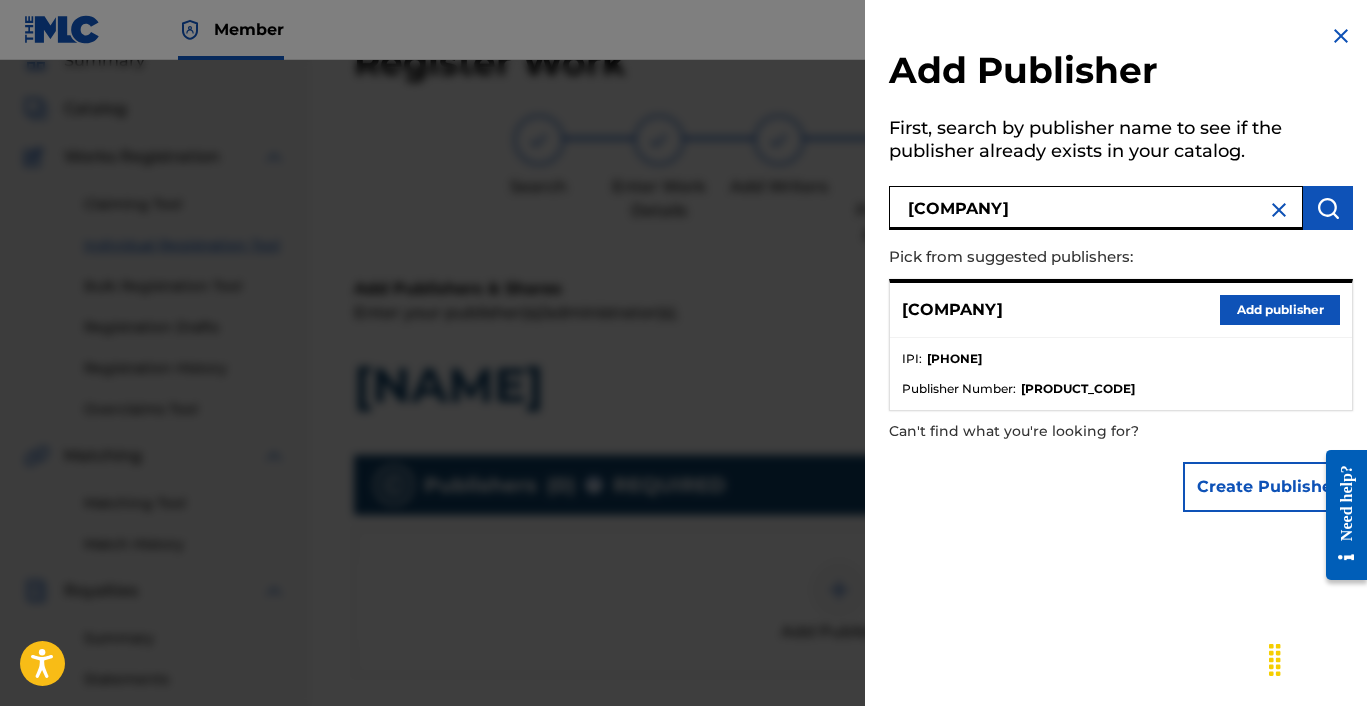 click on "Add publisher" at bounding box center (1280, 310) 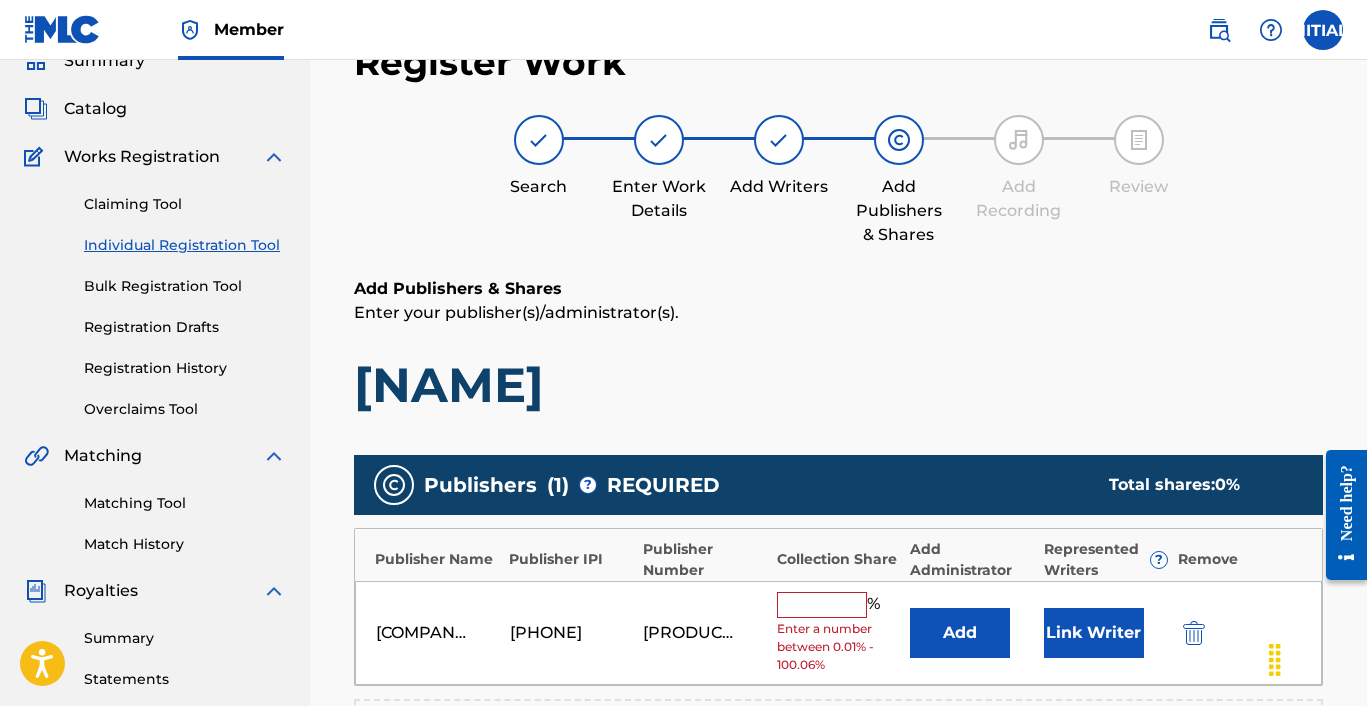 scroll, scrollTop: 137, scrollLeft: 0, axis: vertical 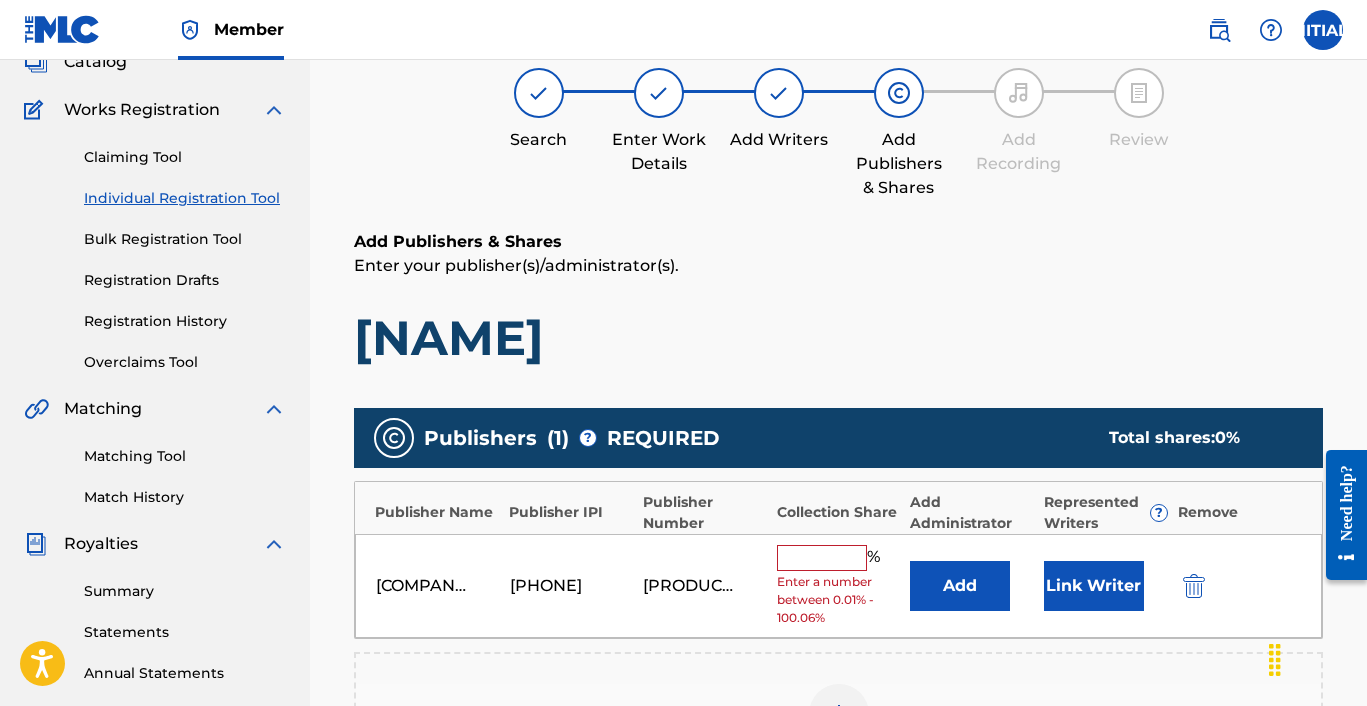 click at bounding box center (822, 558) 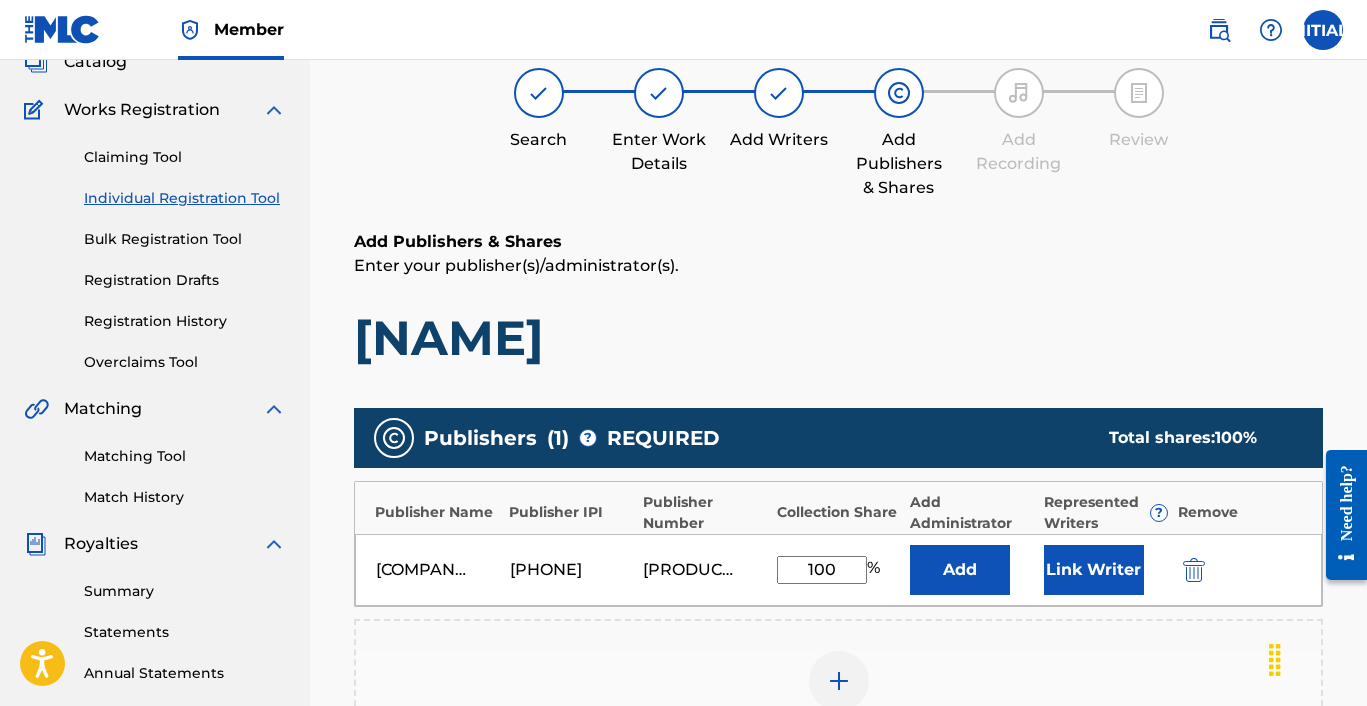 type on "100" 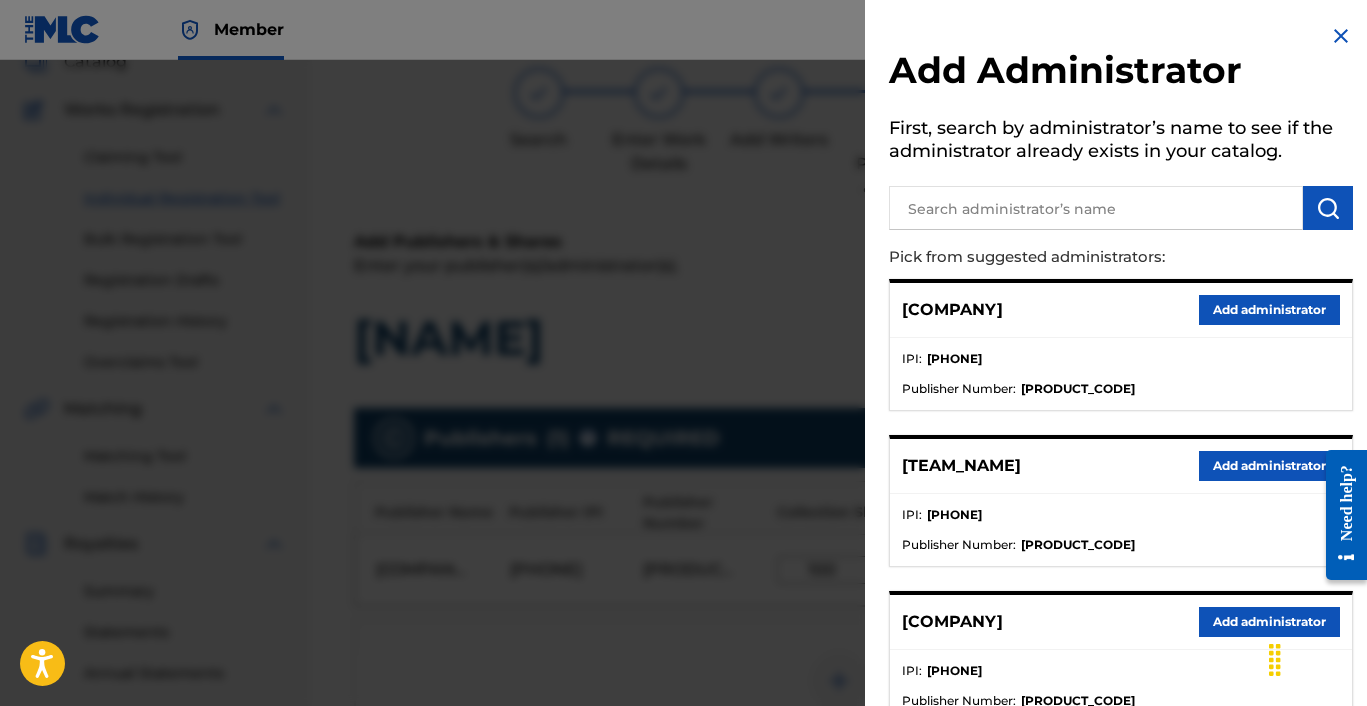 click at bounding box center (1096, 208) 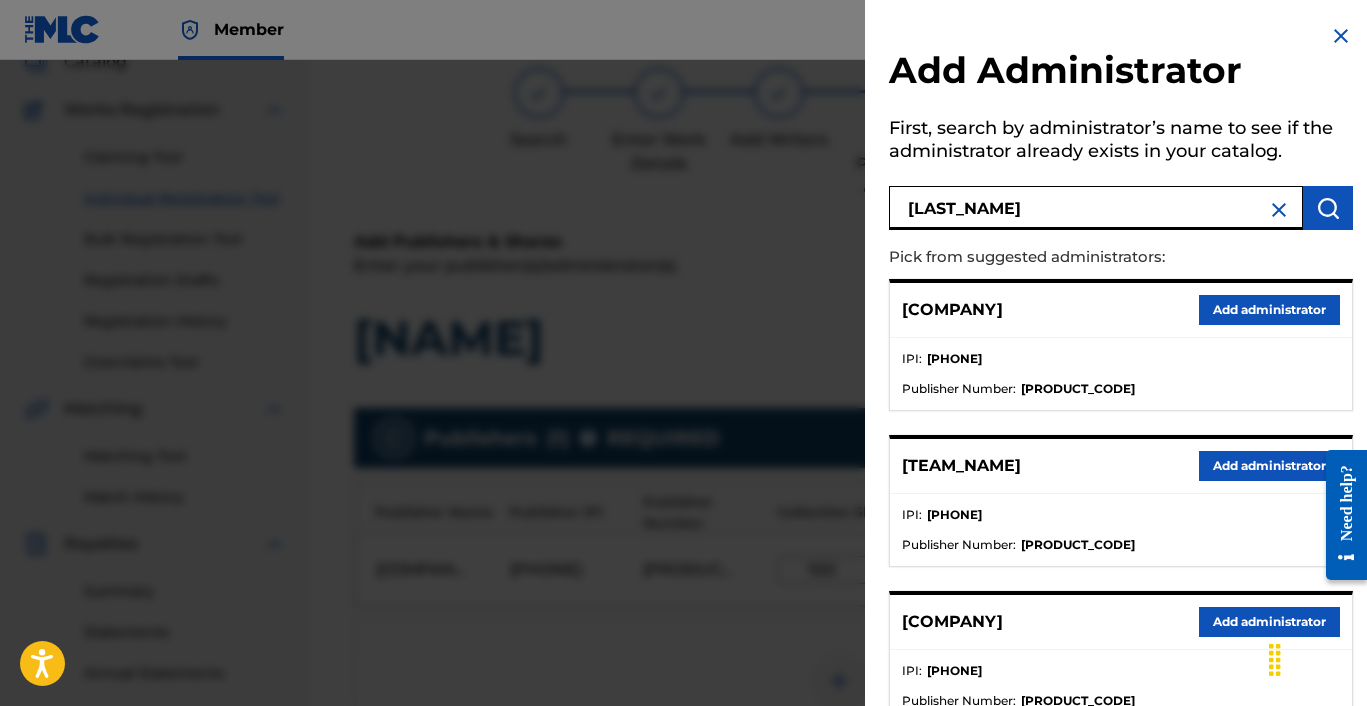 type on "[LAST_NAME]" 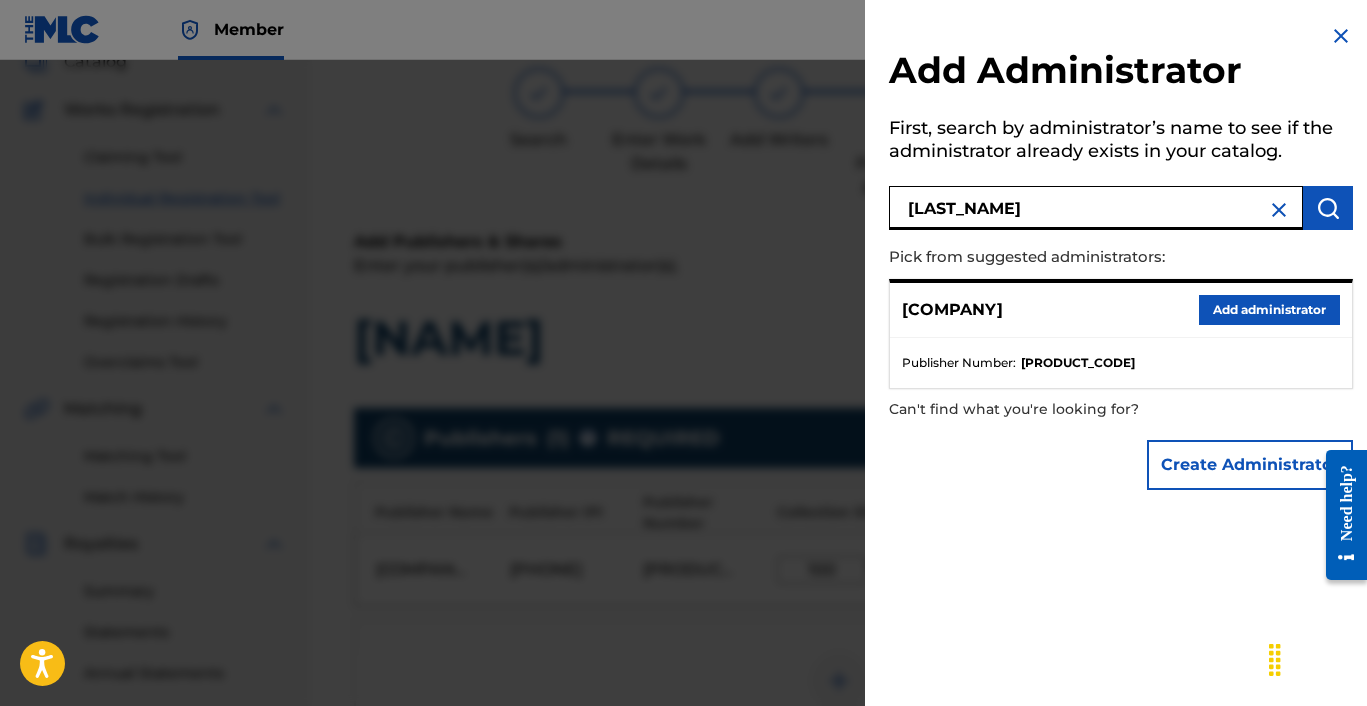 click on "Add administrator" at bounding box center [1269, 310] 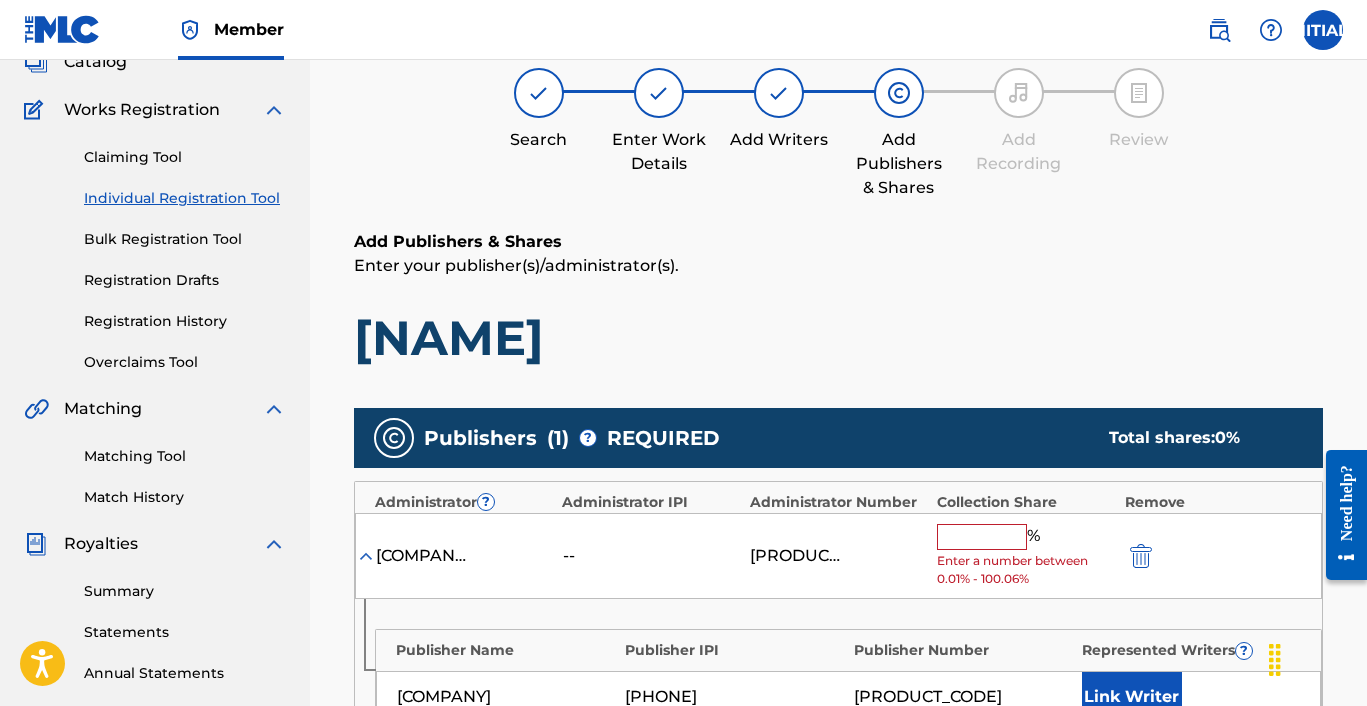 scroll, scrollTop: 172, scrollLeft: 0, axis: vertical 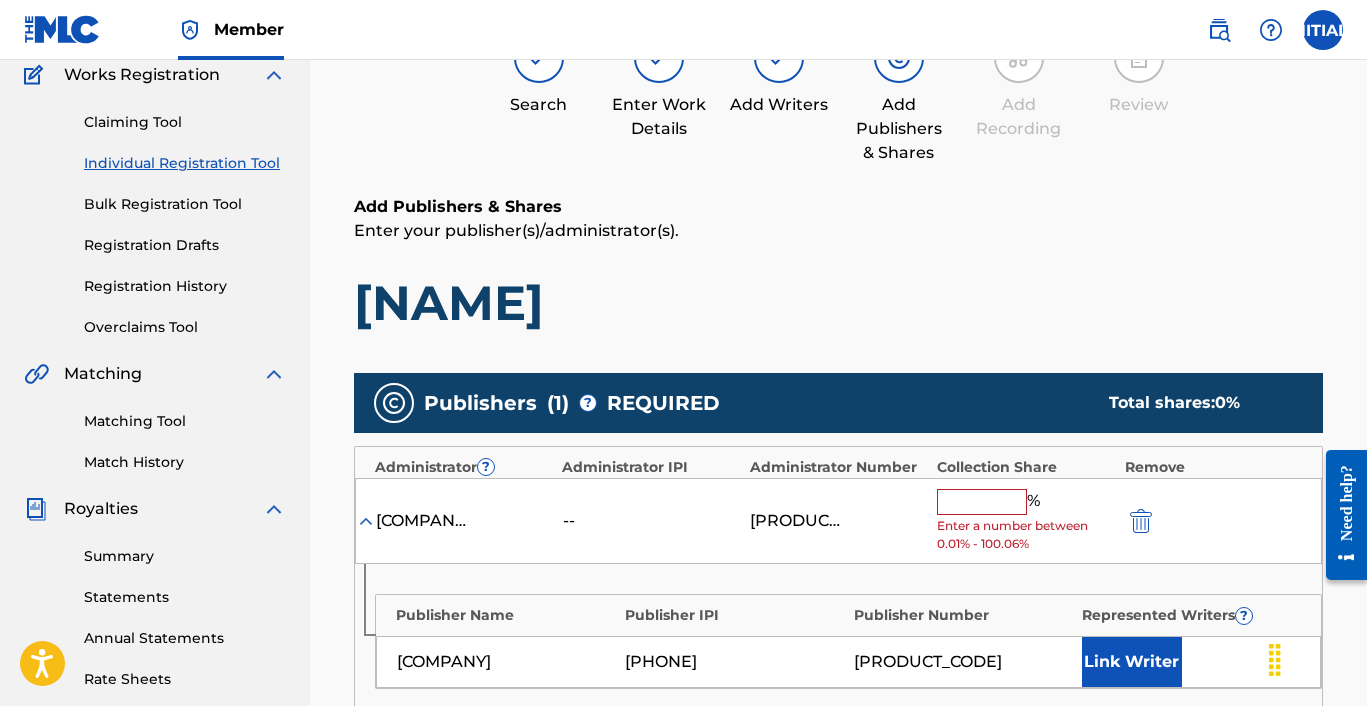 click at bounding box center (982, 502) 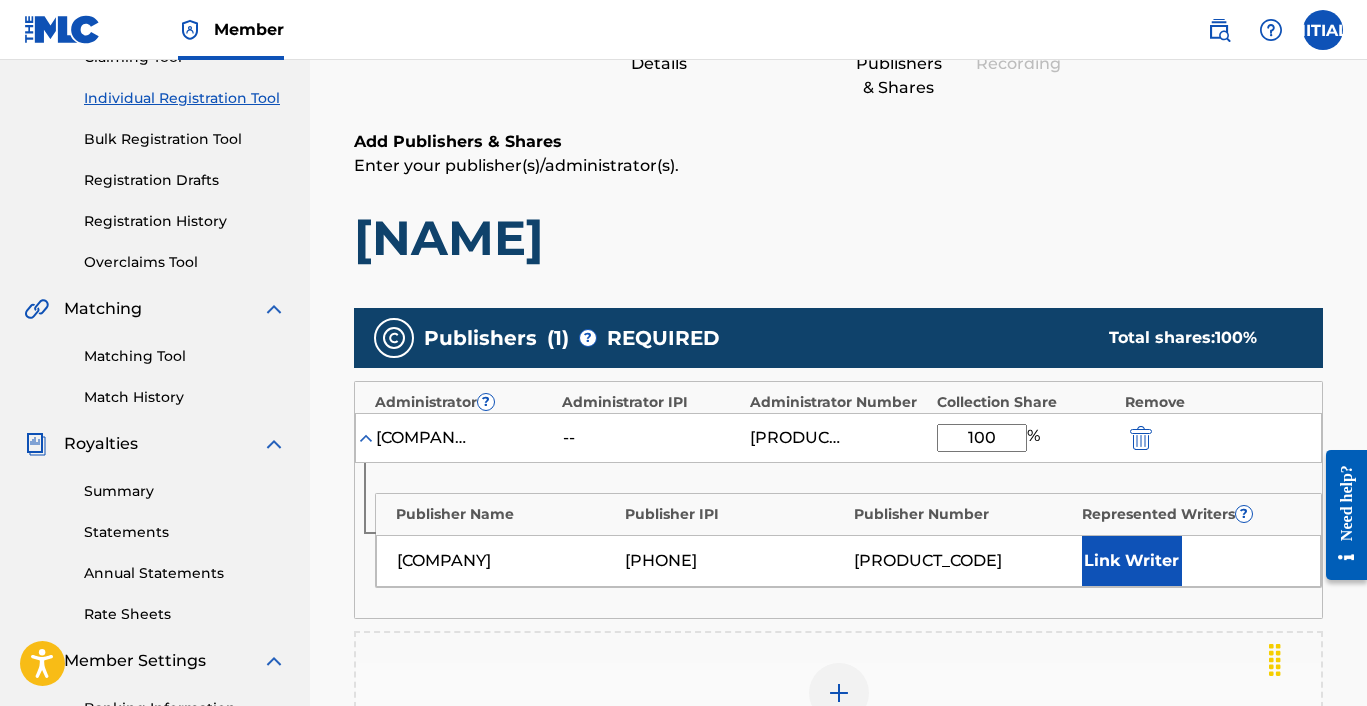 scroll, scrollTop: 409, scrollLeft: 0, axis: vertical 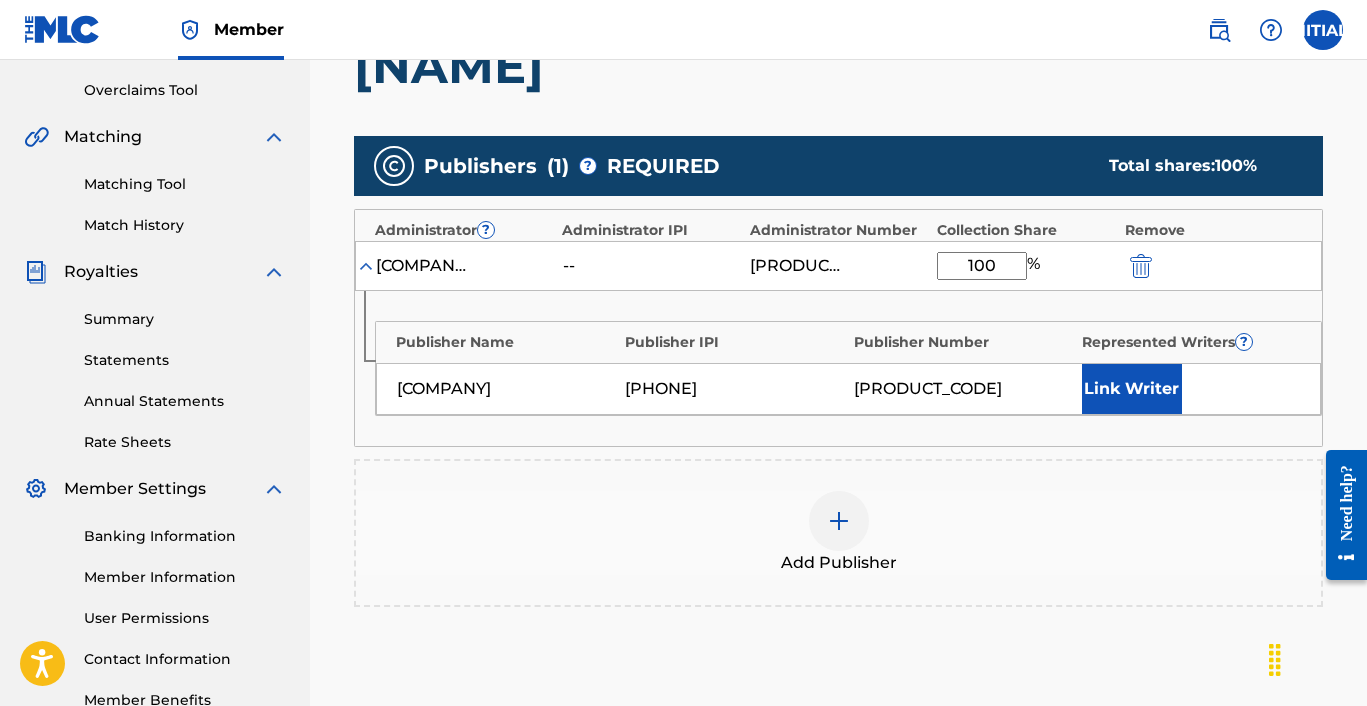 type on "100" 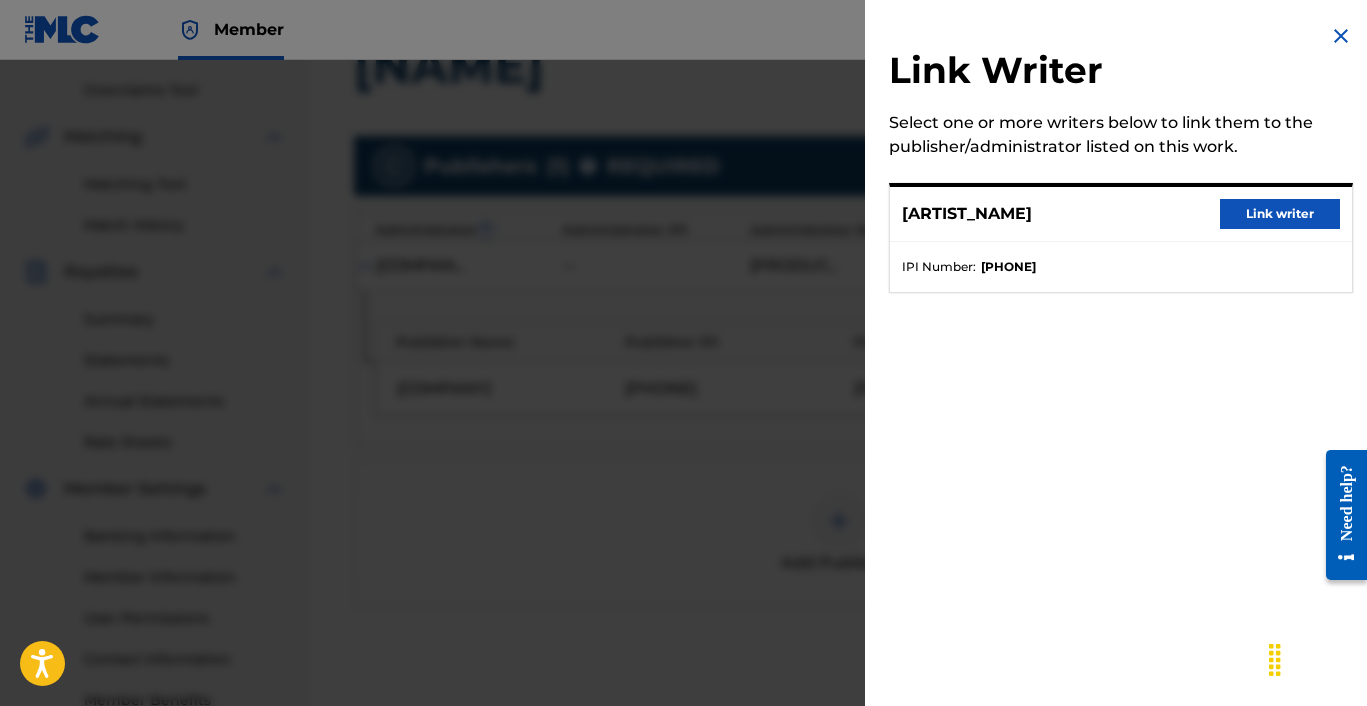click on "Link writer" at bounding box center (1280, 214) 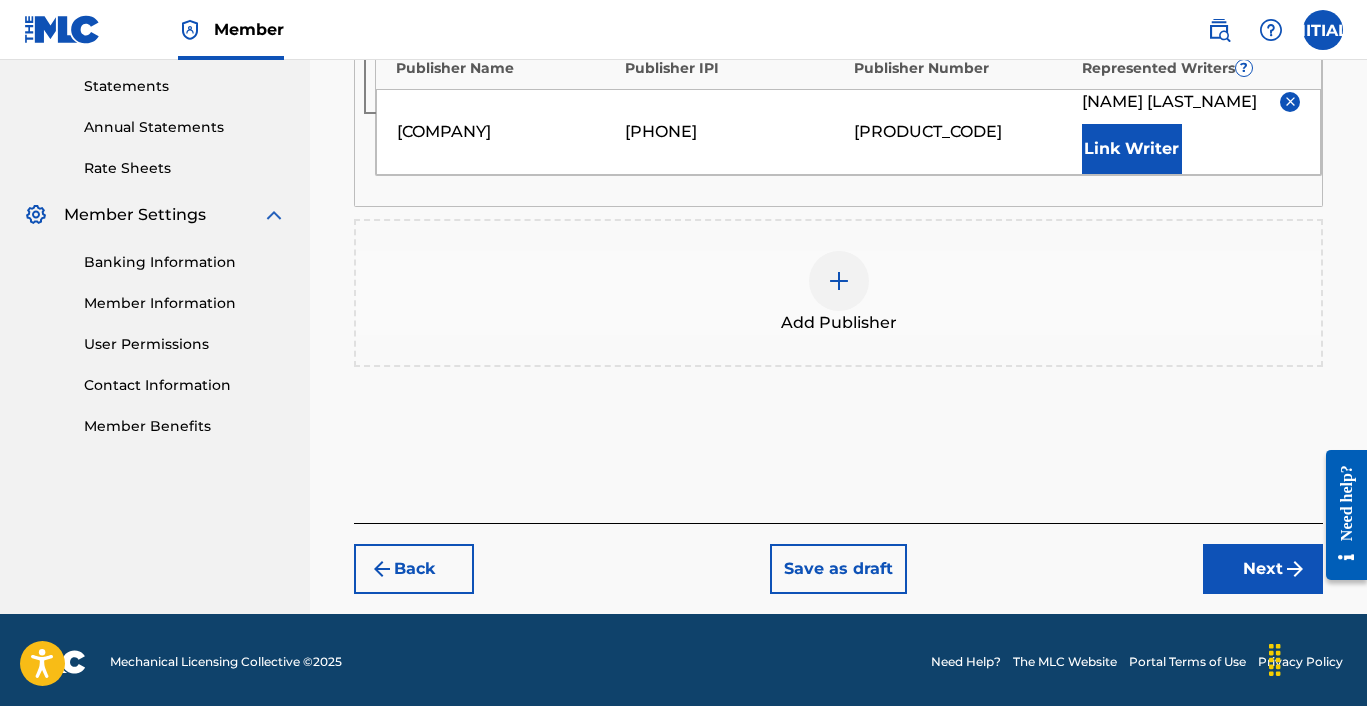 click on "Next" at bounding box center [1263, 569] 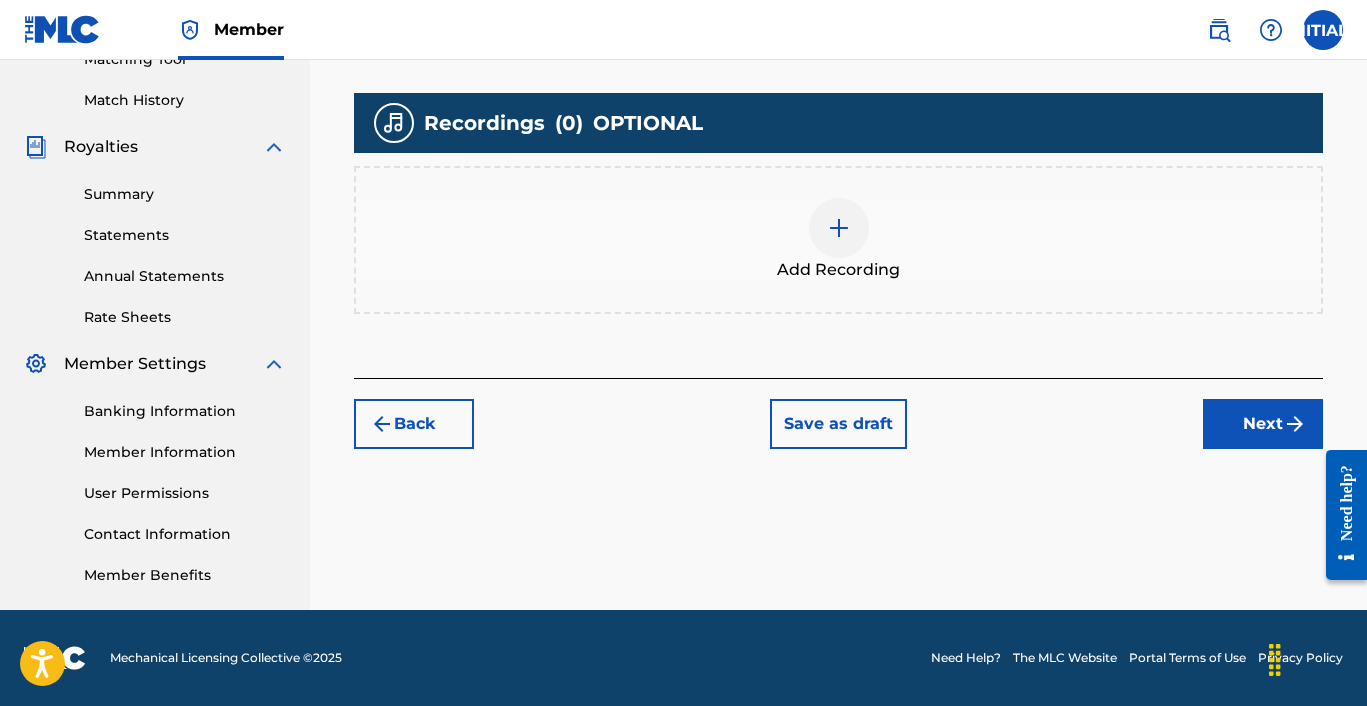 scroll, scrollTop: 534, scrollLeft: 0, axis: vertical 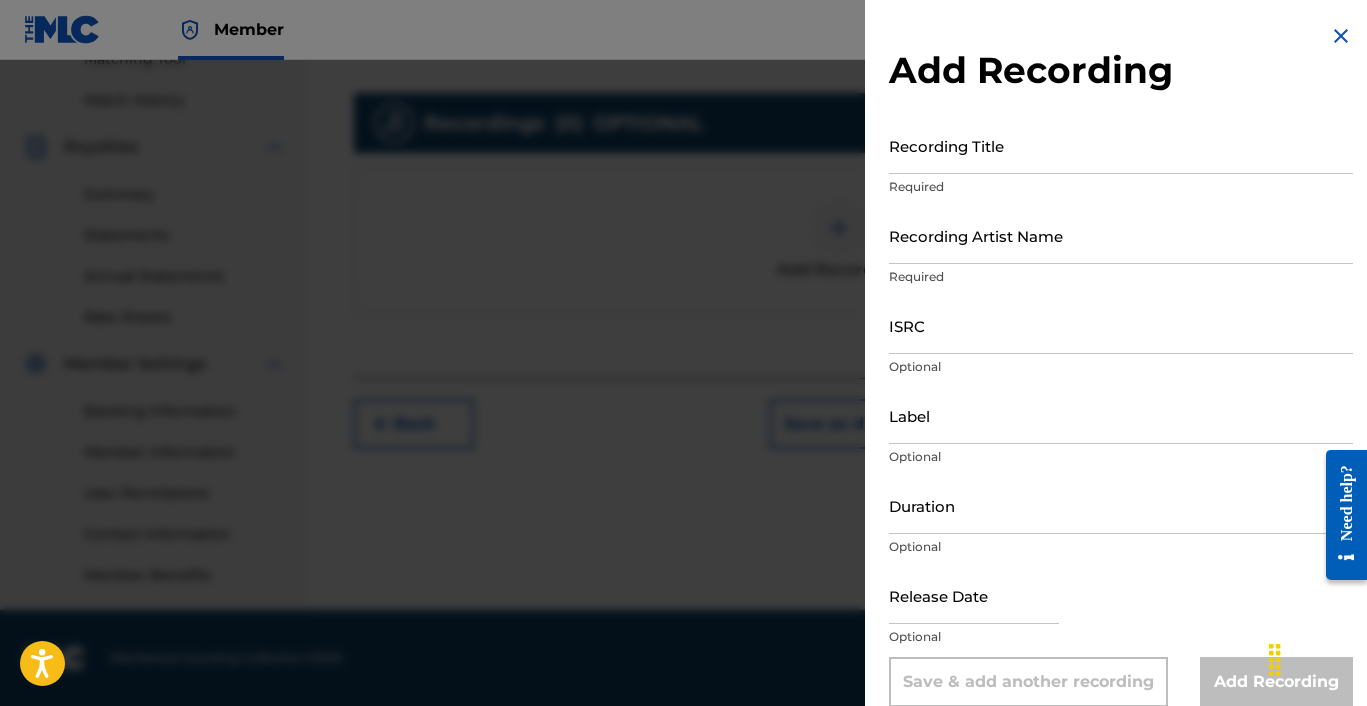 click on "Recording Title" at bounding box center [1121, 145] 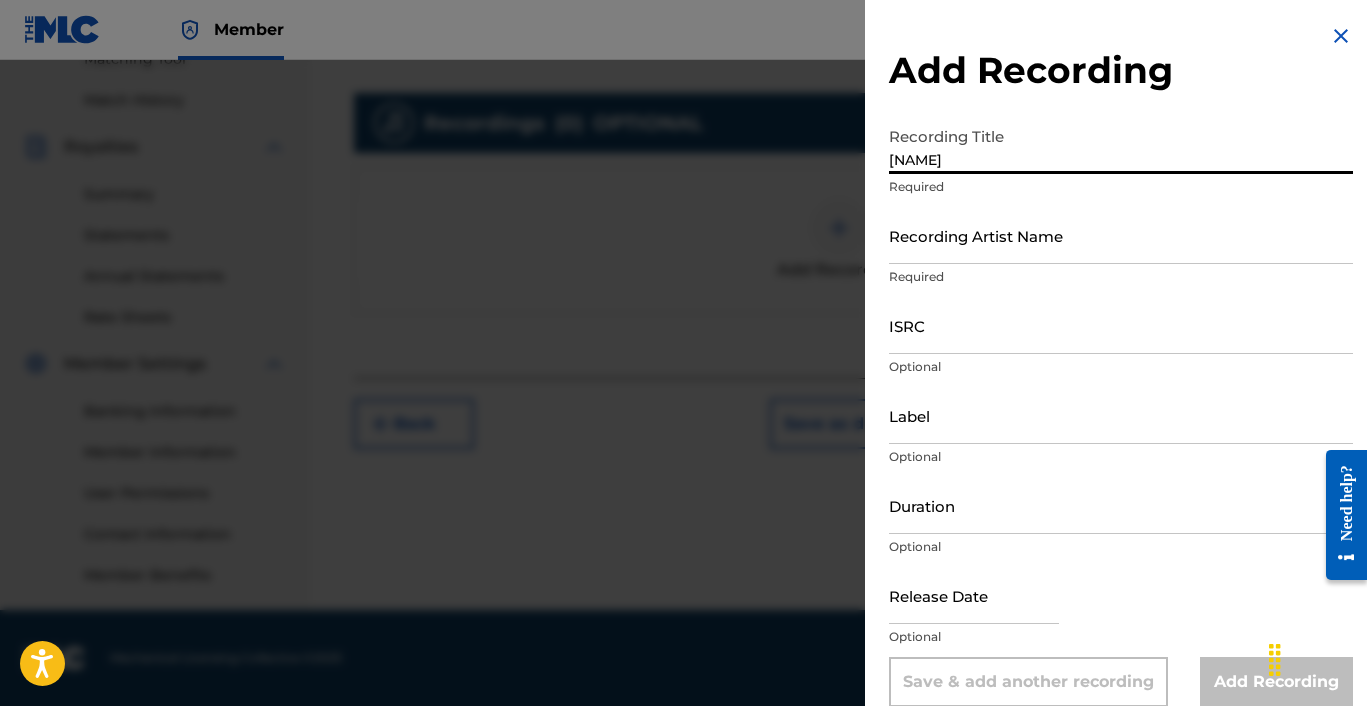 type on "[NAME]" 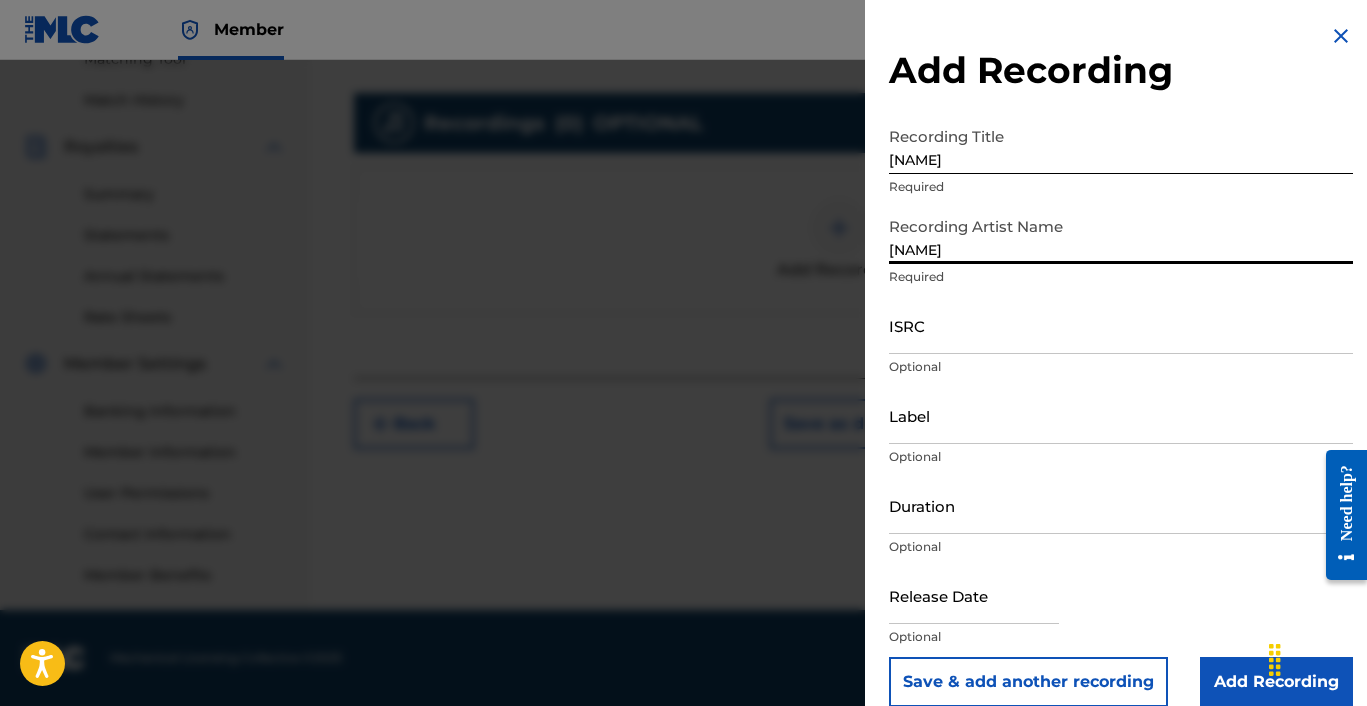 type on "[NAME]" 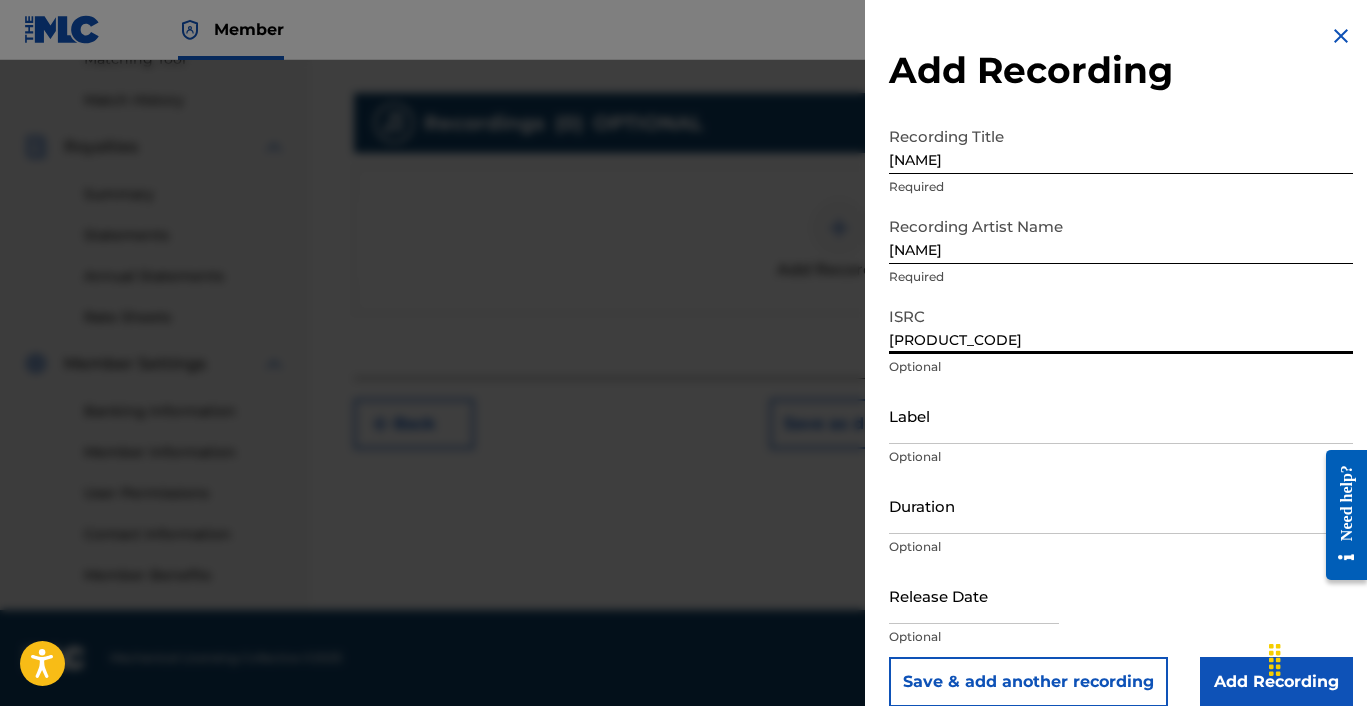 type on "[PRODUCT_CODE]" 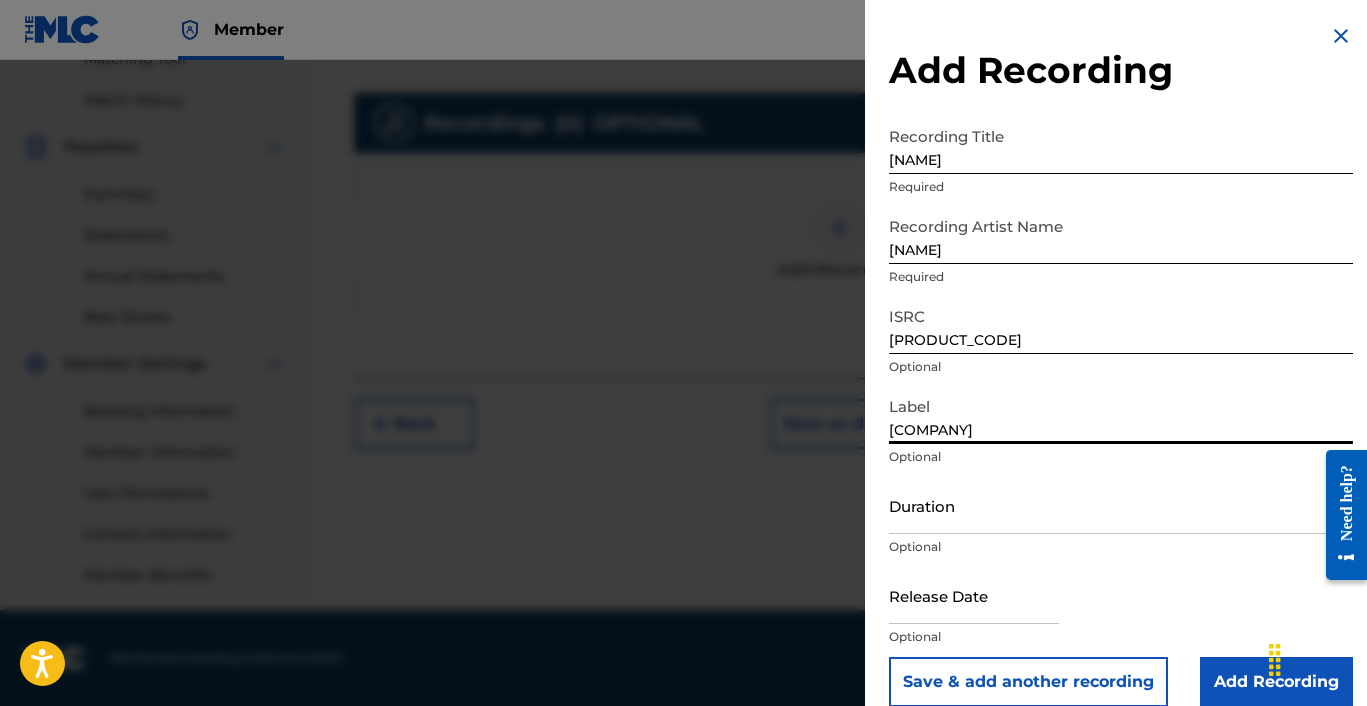 type on "[COMPANY]" 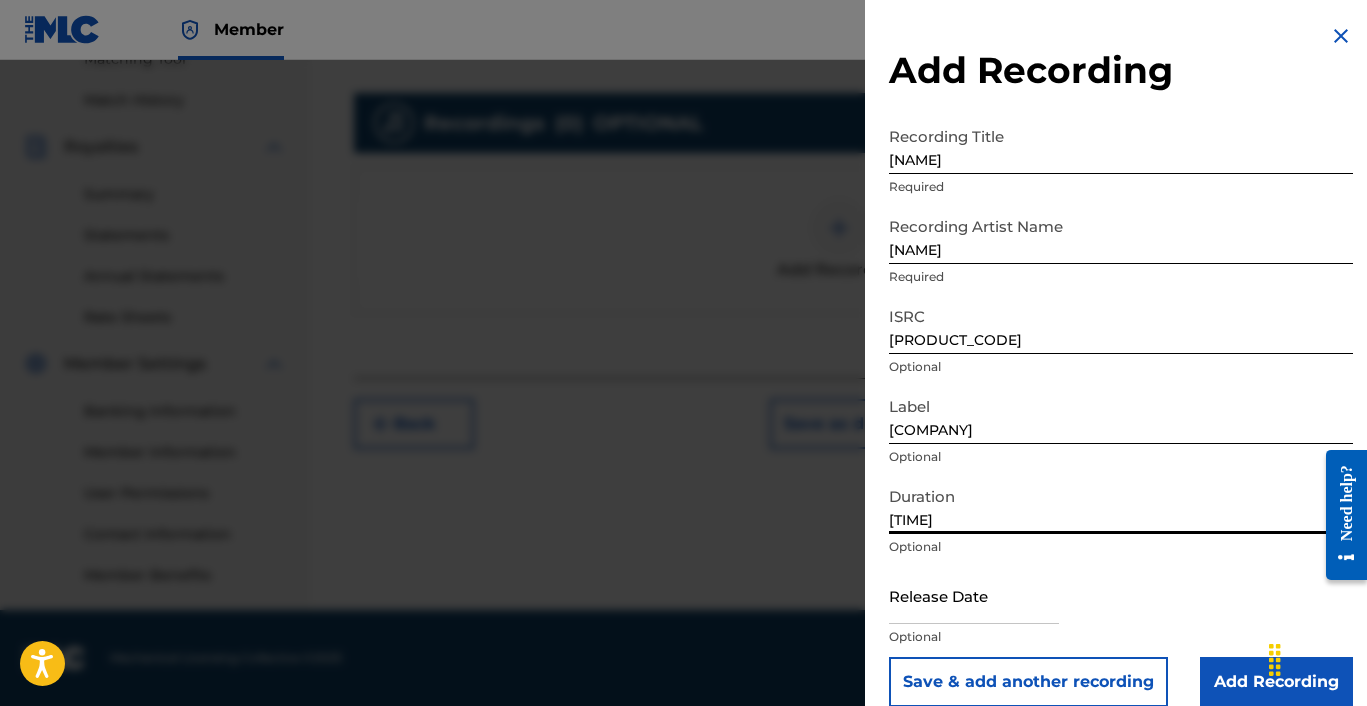 scroll, scrollTop: 25, scrollLeft: 0, axis: vertical 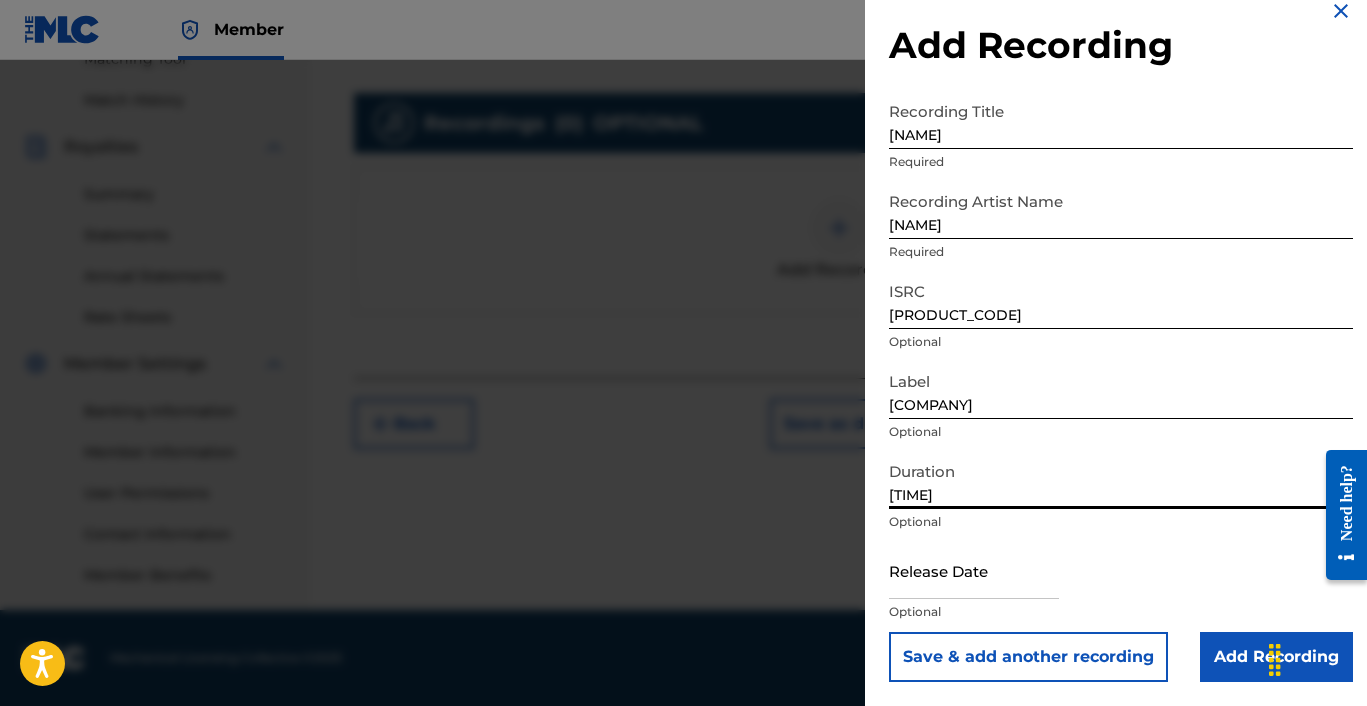 type on "[TIME]" 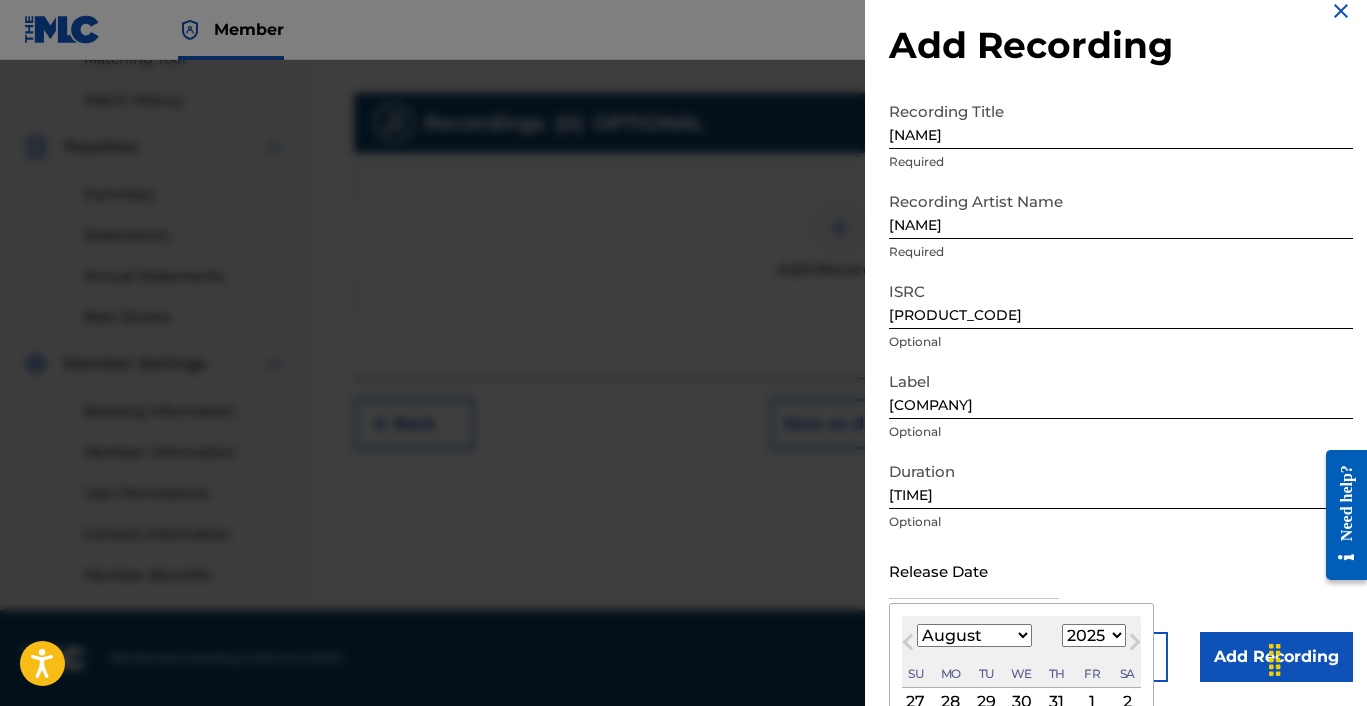 scroll, scrollTop: 212, scrollLeft: 0, axis: vertical 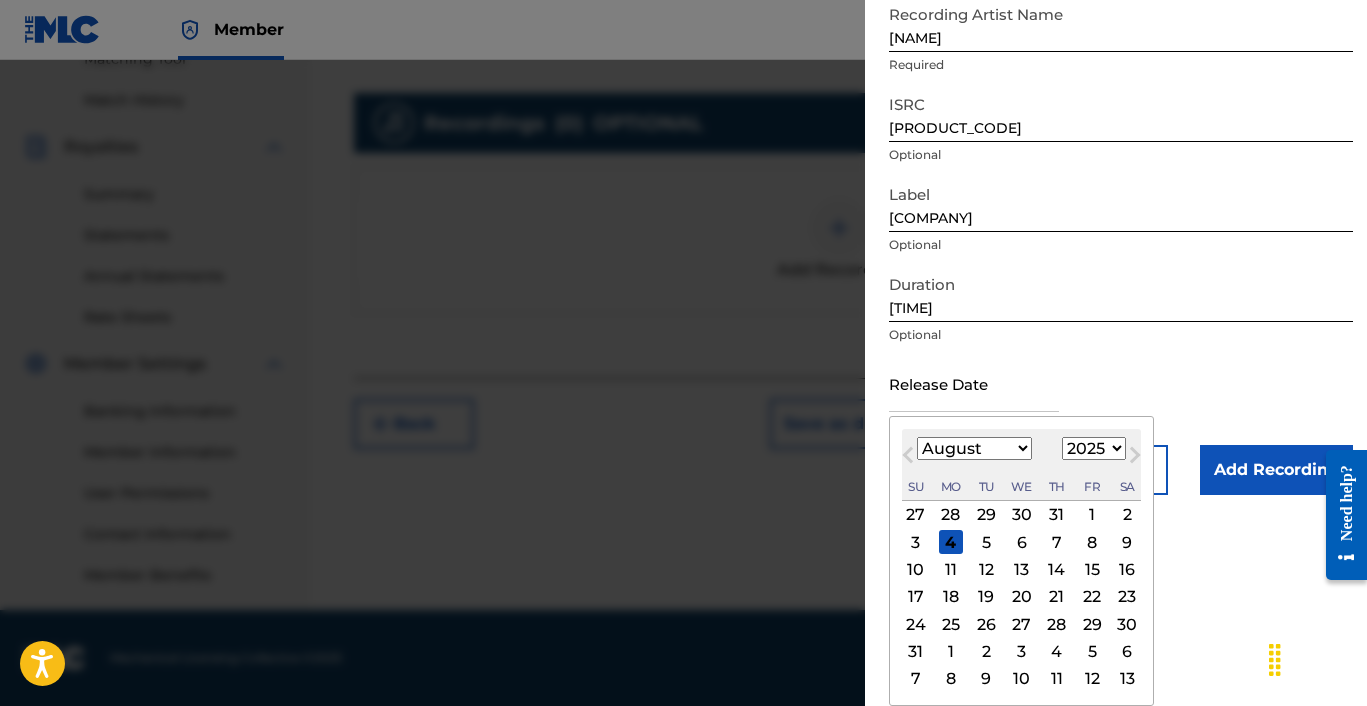 drag, startPoint x: 1110, startPoint y: 451, endPoint x: 1108, endPoint y: 469, distance: 18.110771 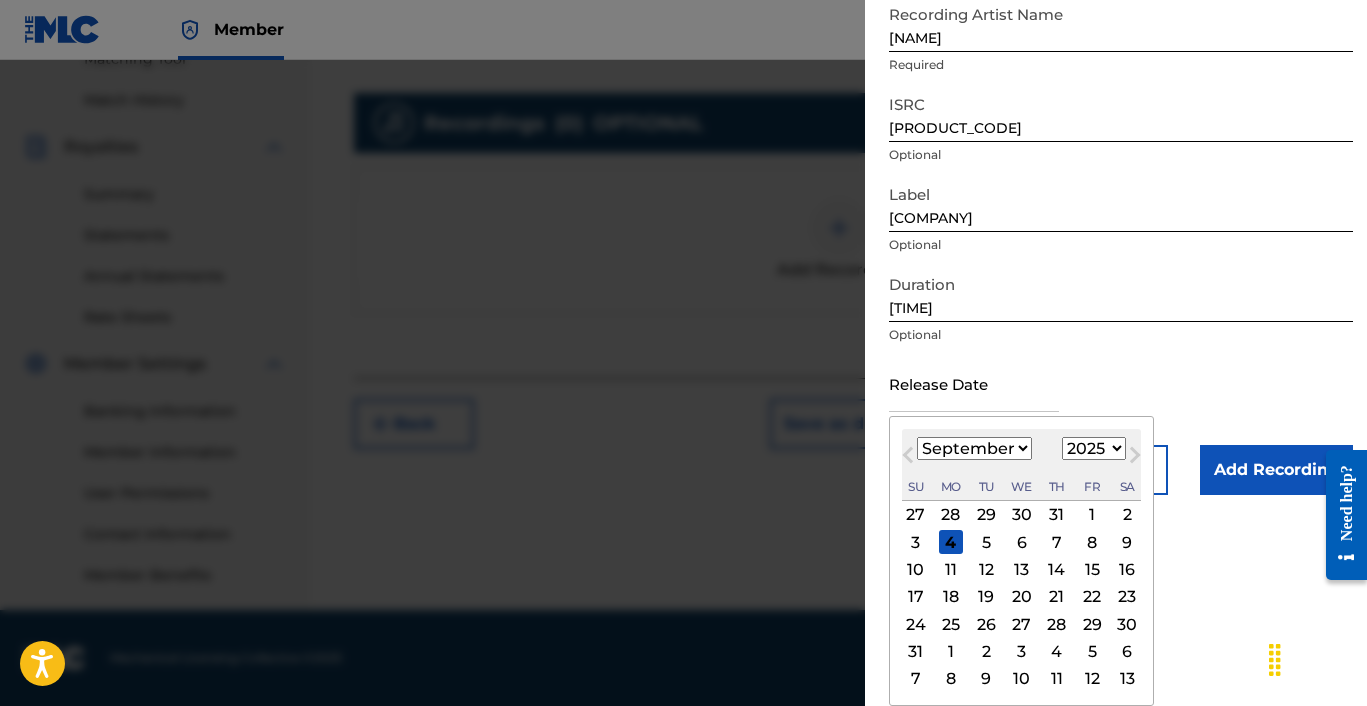 scroll, scrollTop: 184, scrollLeft: 0, axis: vertical 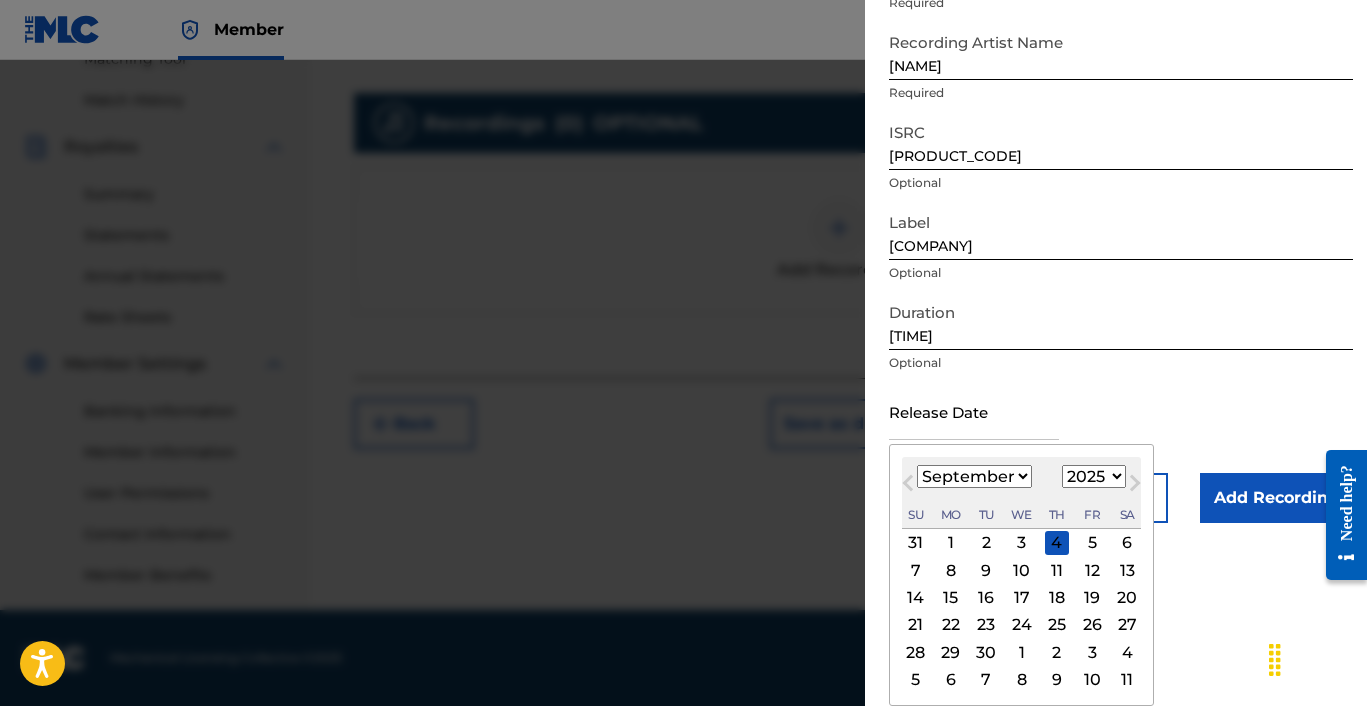 click on "5" at bounding box center (1092, 543) 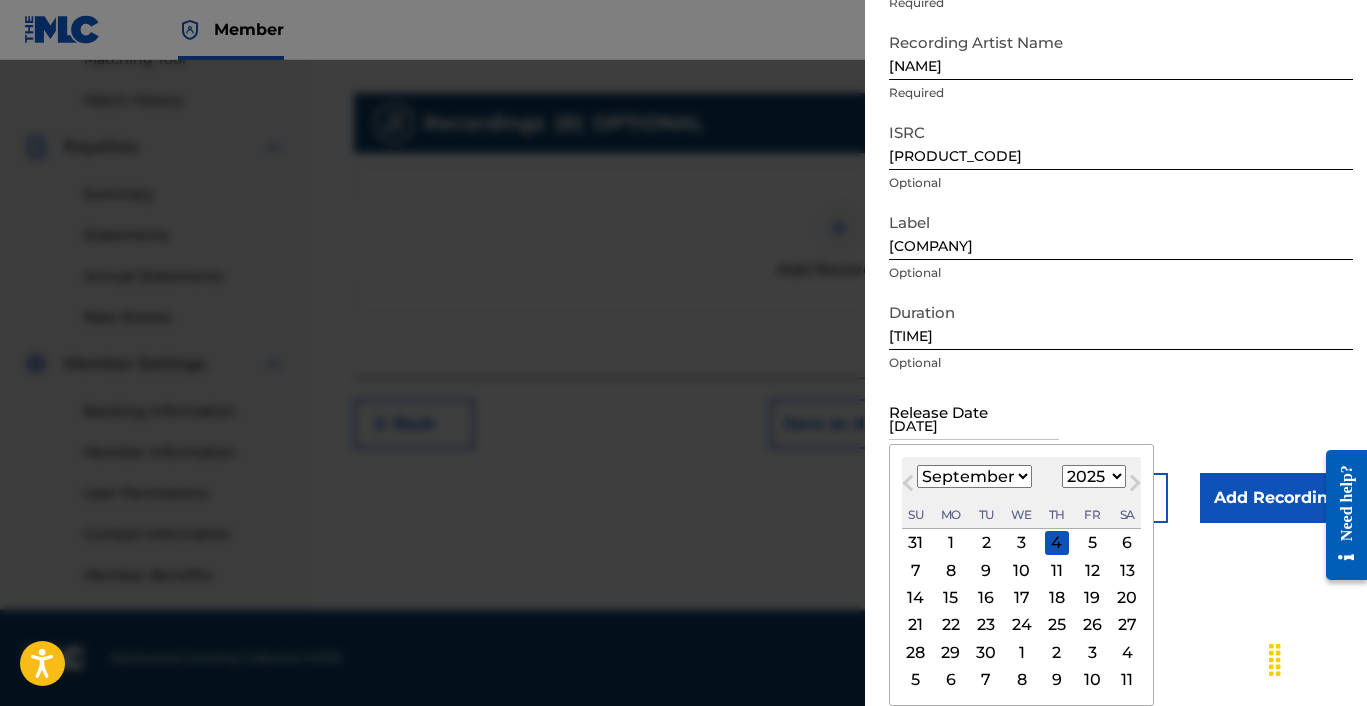 scroll, scrollTop: 25, scrollLeft: 0, axis: vertical 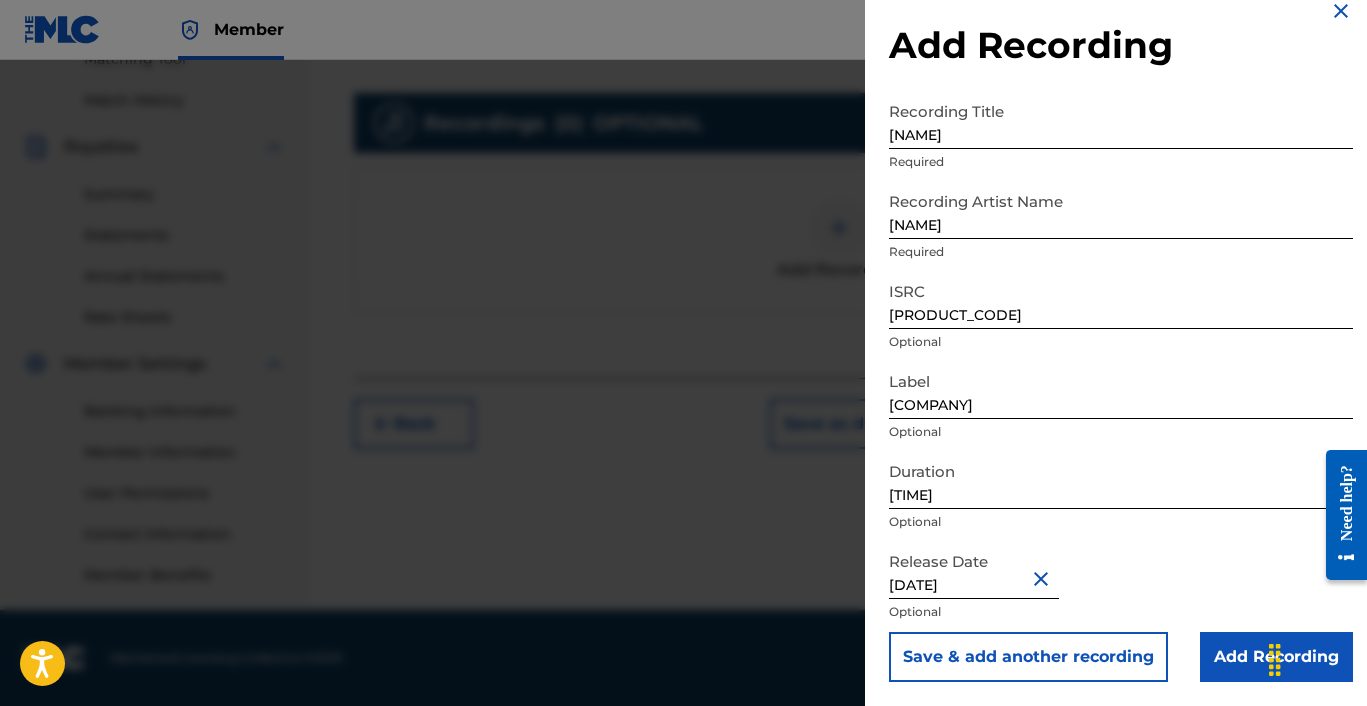 click on "Add Recording" at bounding box center [1276, 657] 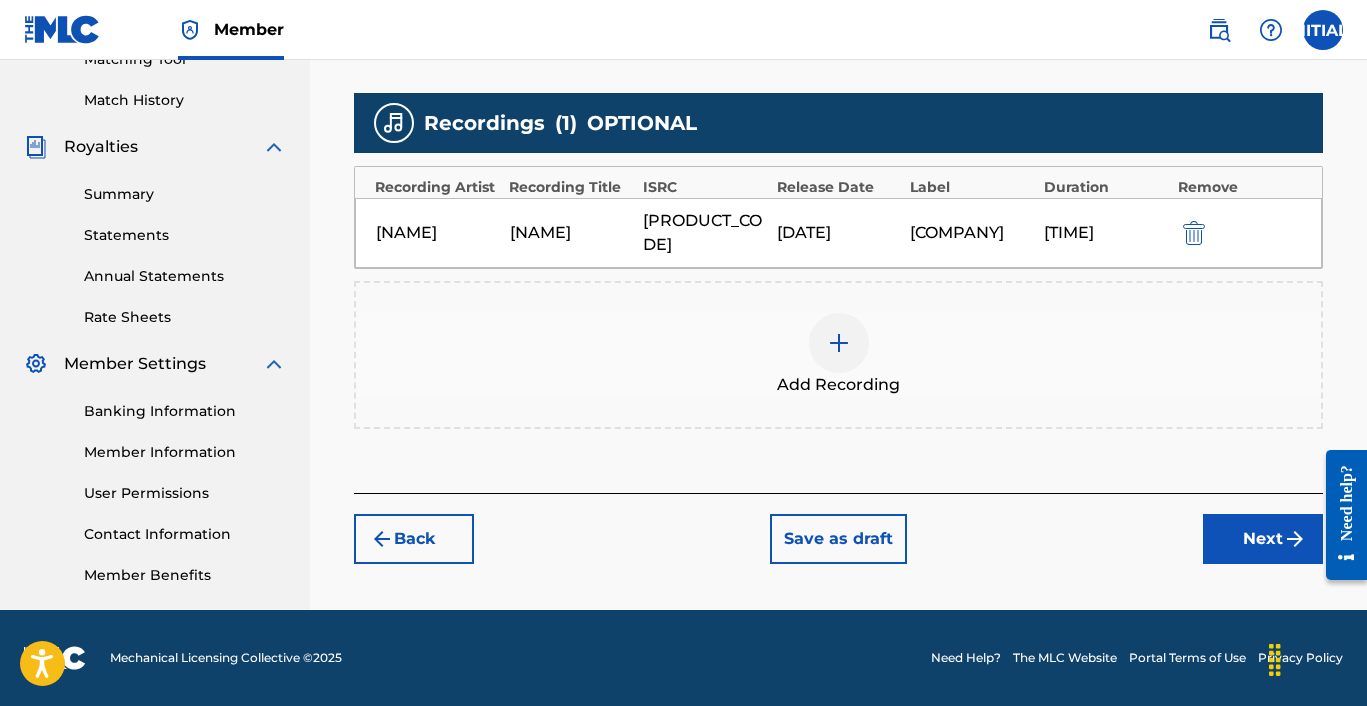 click on "Next" at bounding box center [1263, 539] 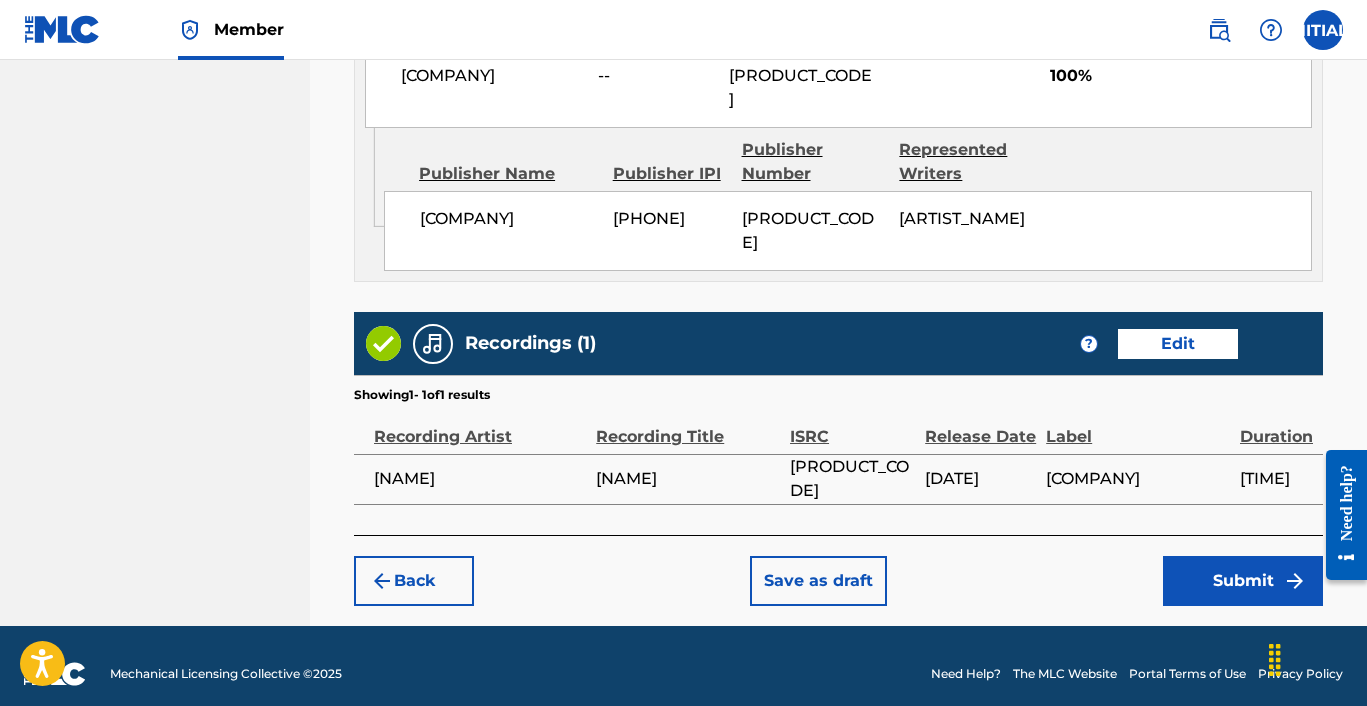 scroll, scrollTop: 1204, scrollLeft: 0, axis: vertical 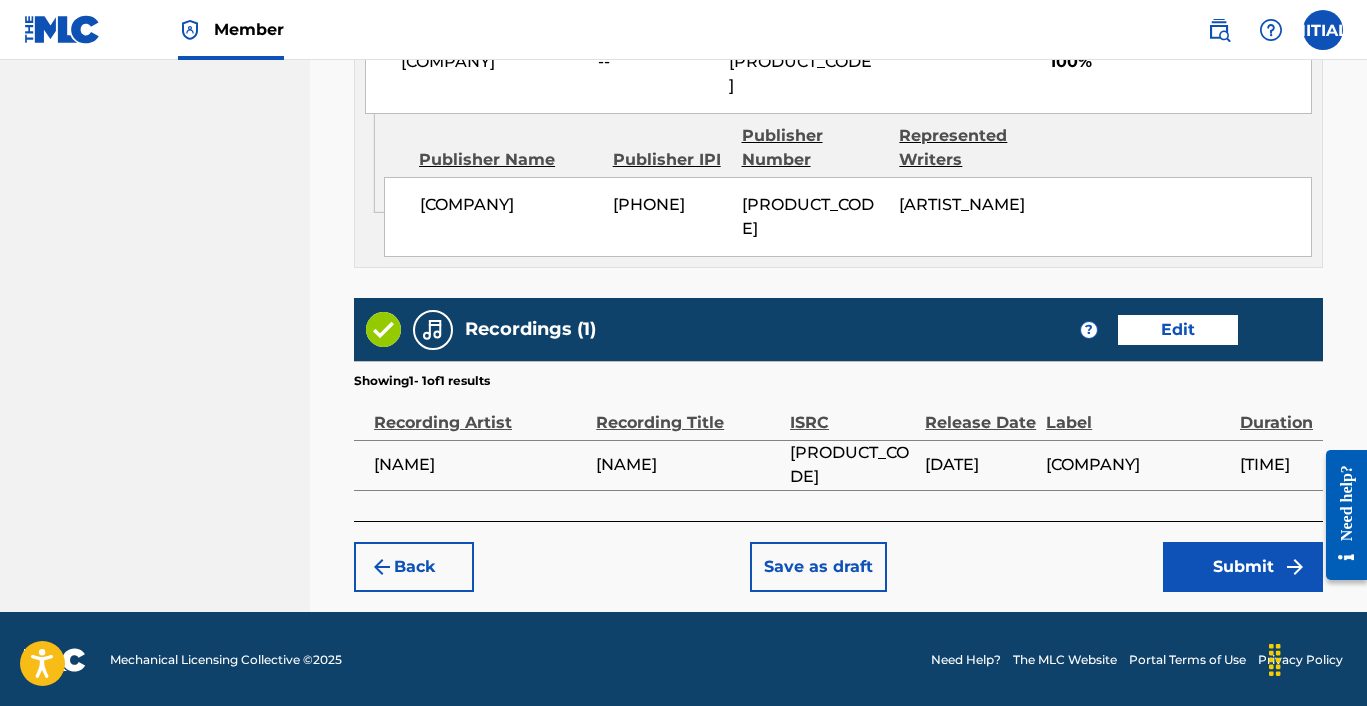 click on "Submit" at bounding box center (1243, 567) 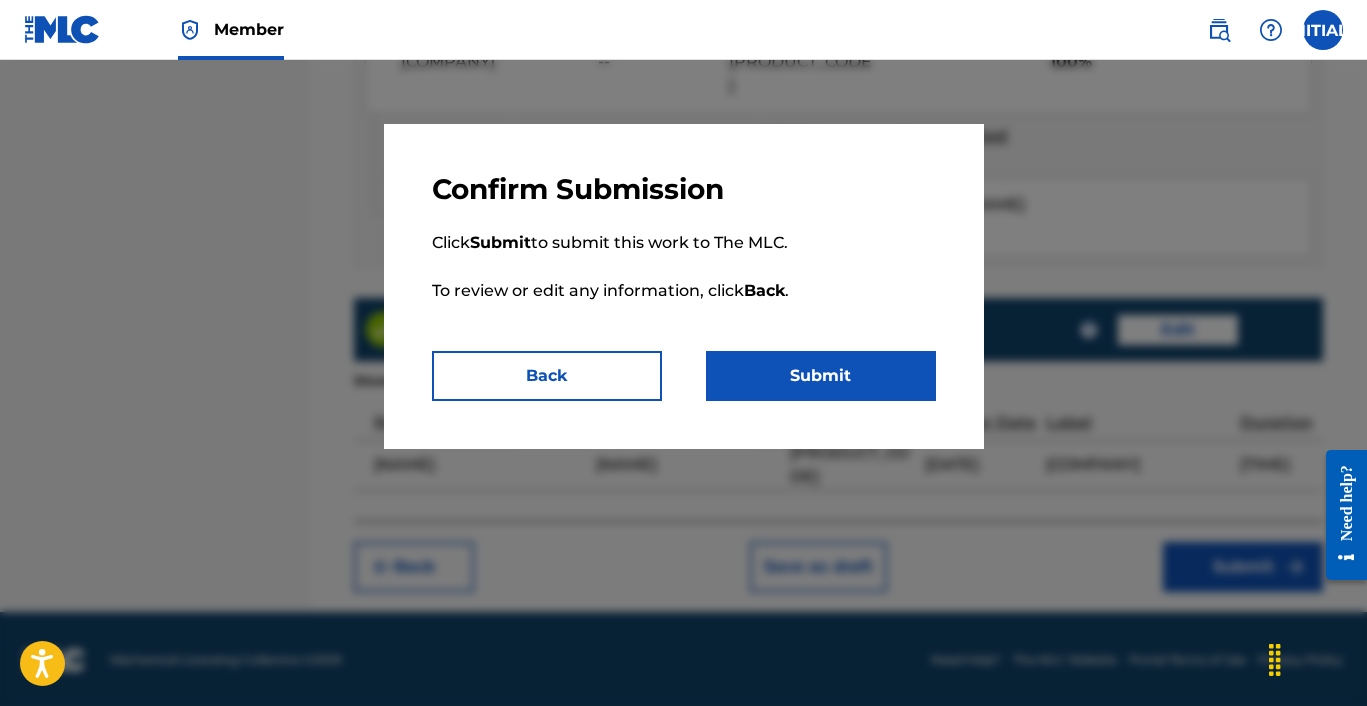 click on "Submit" at bounding box center [821, 376] 